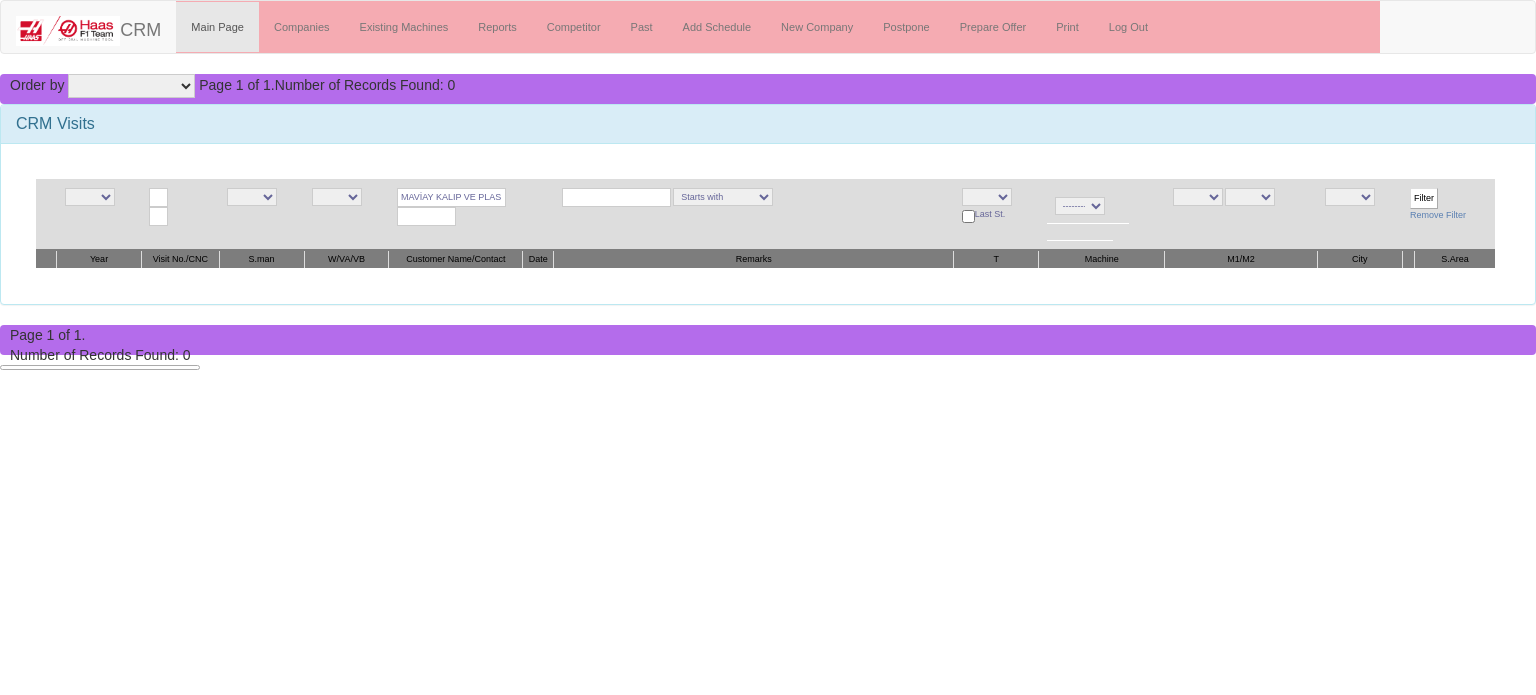 scroll, scrollTop: 0, scrollLeft: 0, axis: both 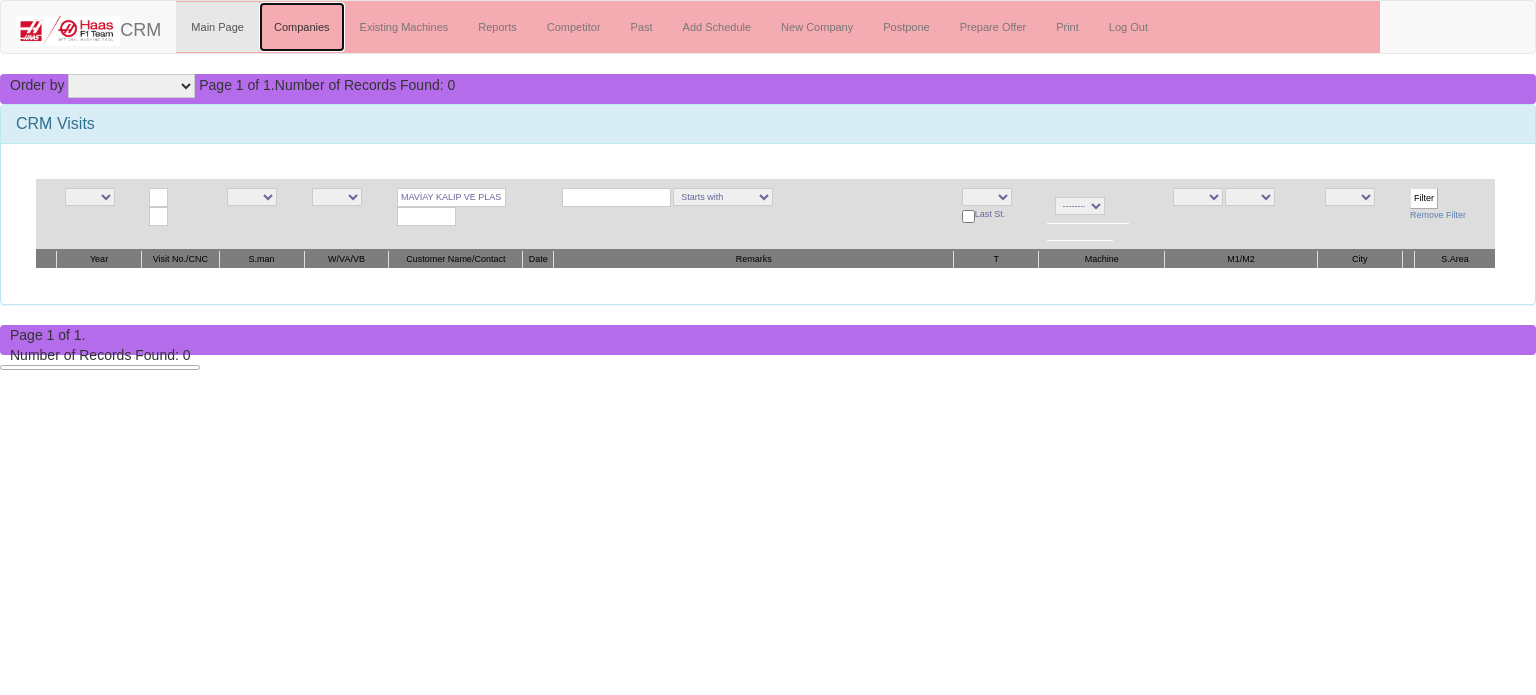 click on "Companies" at bounding box center [302, 27] 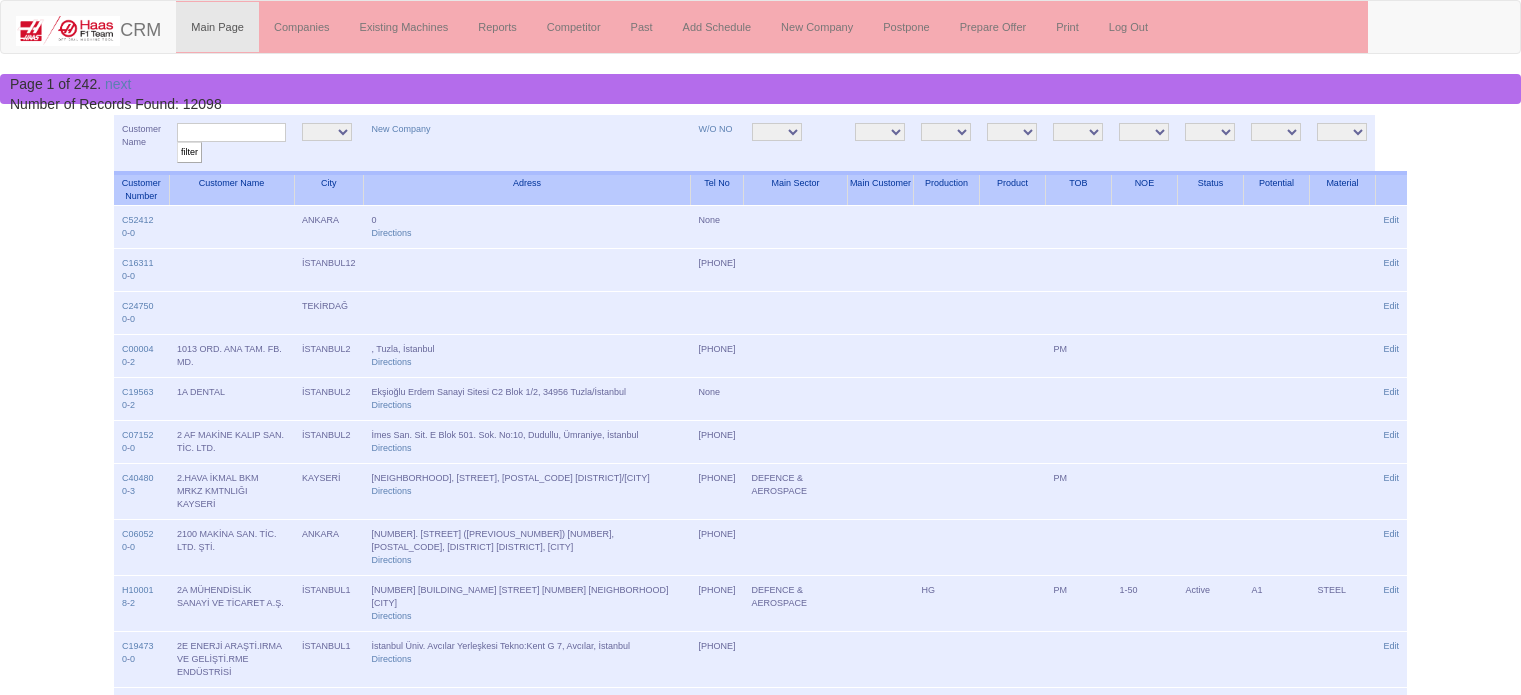 scroll, scrollTop: 0, scrollLeft: 0, axis: both 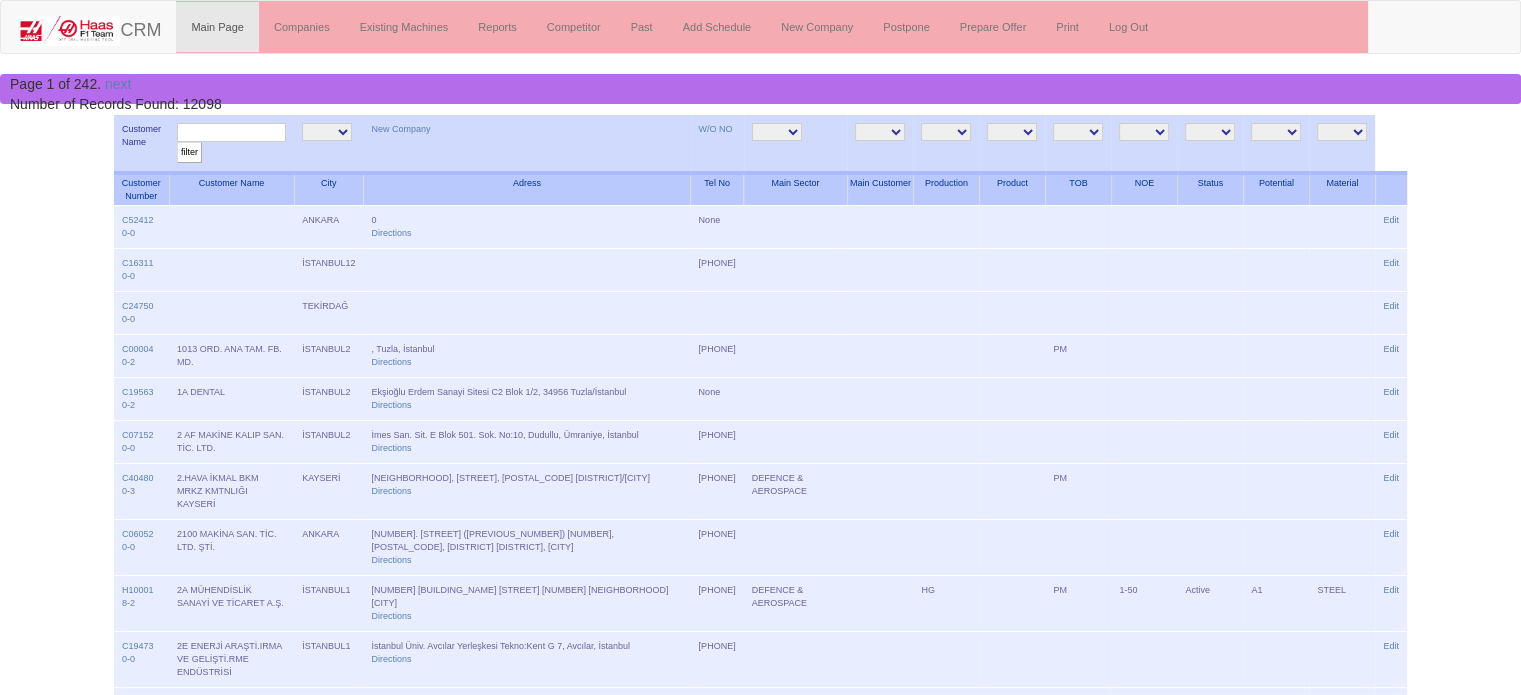 click at bounding box center (231, 132) 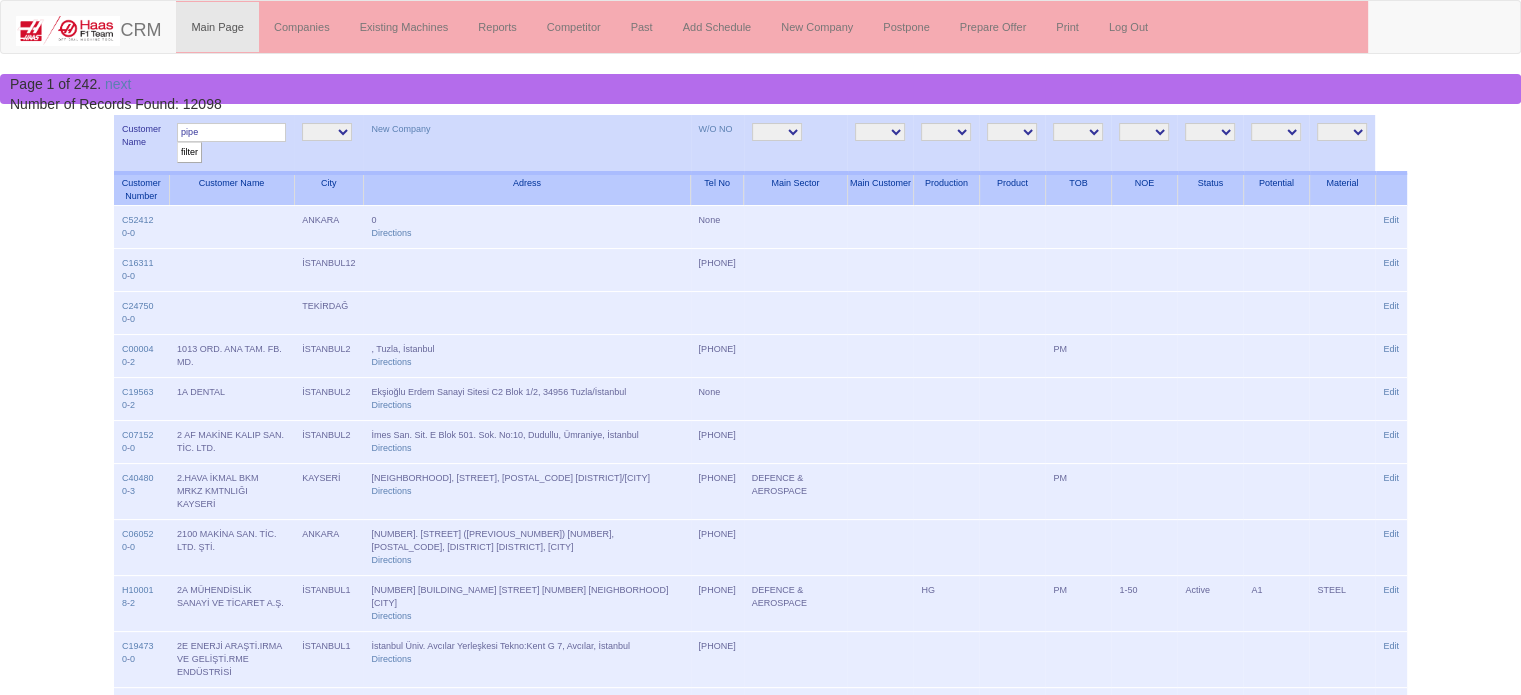 type on "pipe" 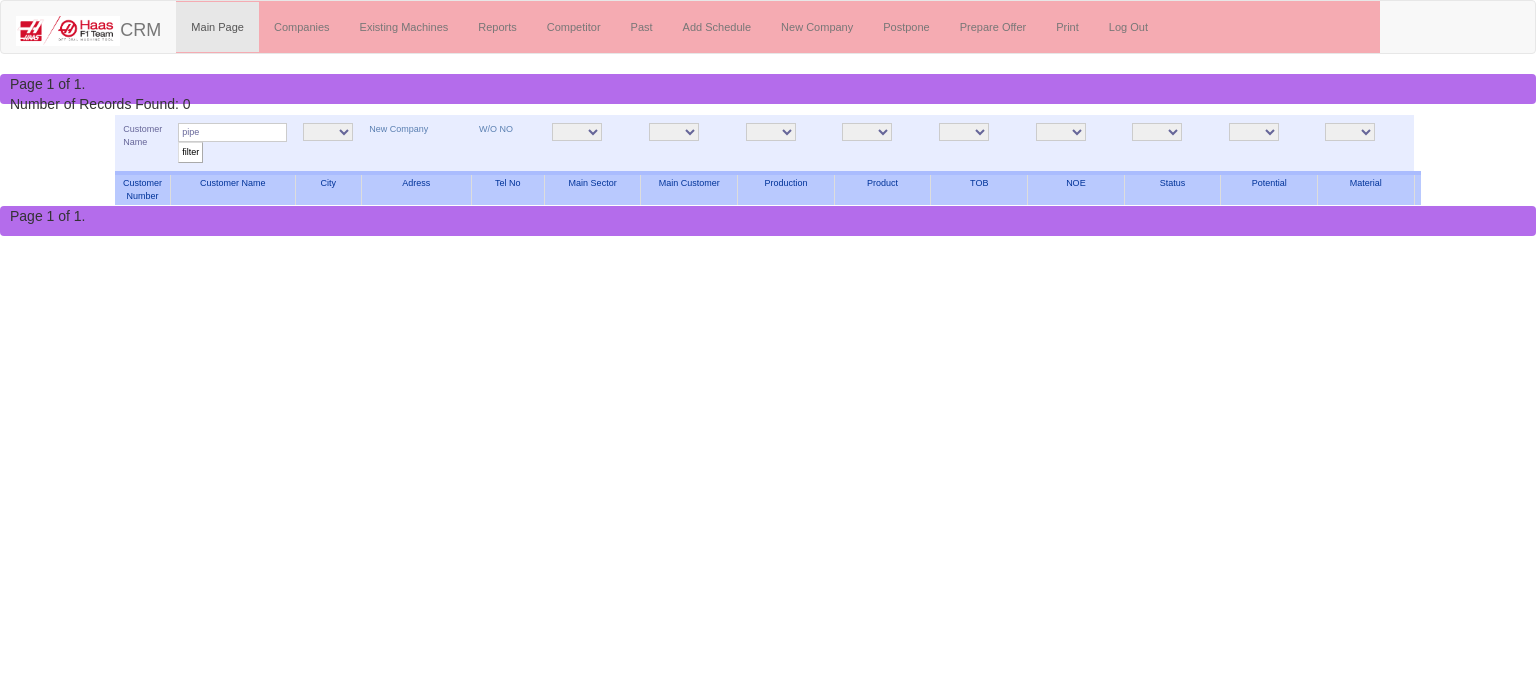 scroll, scrollTop: 0, scrollLeft: 0, axis: both 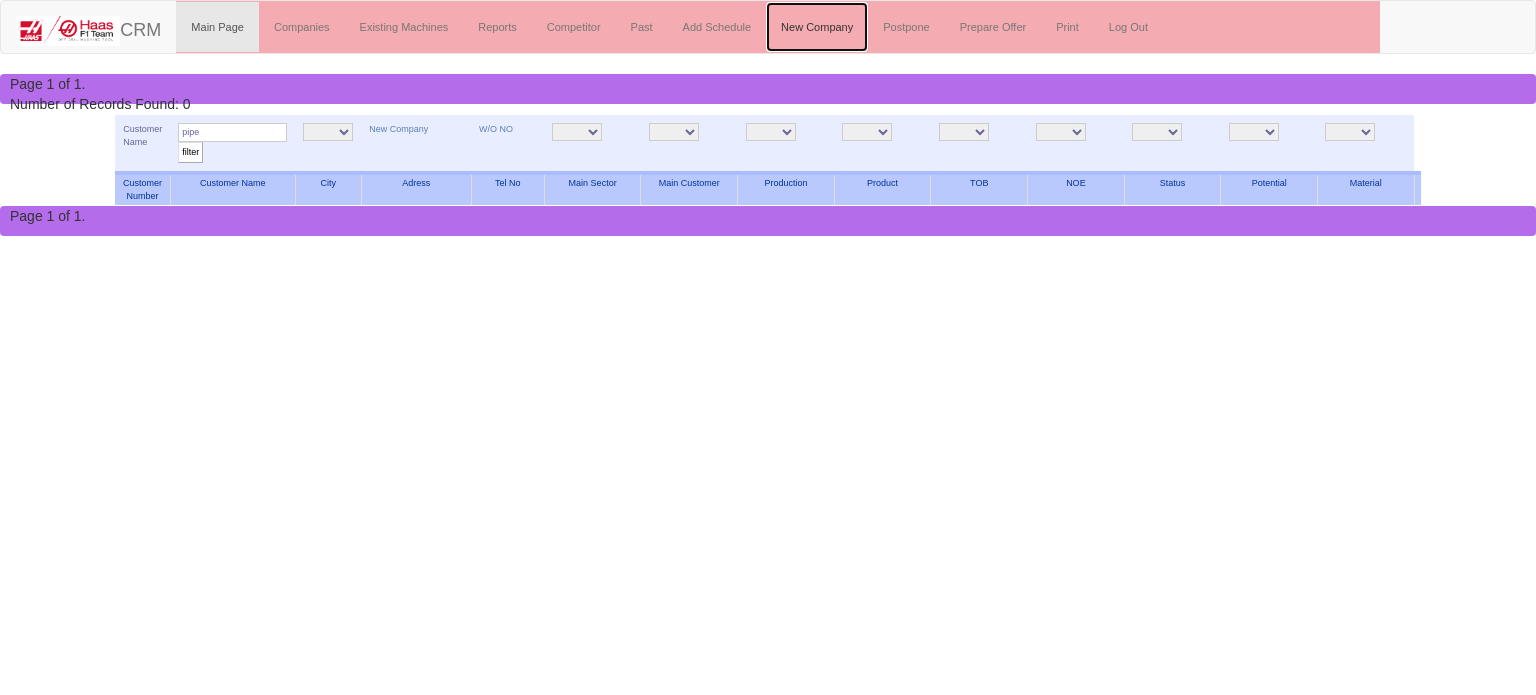 click on "New Company" at bounding box center (817, 27) 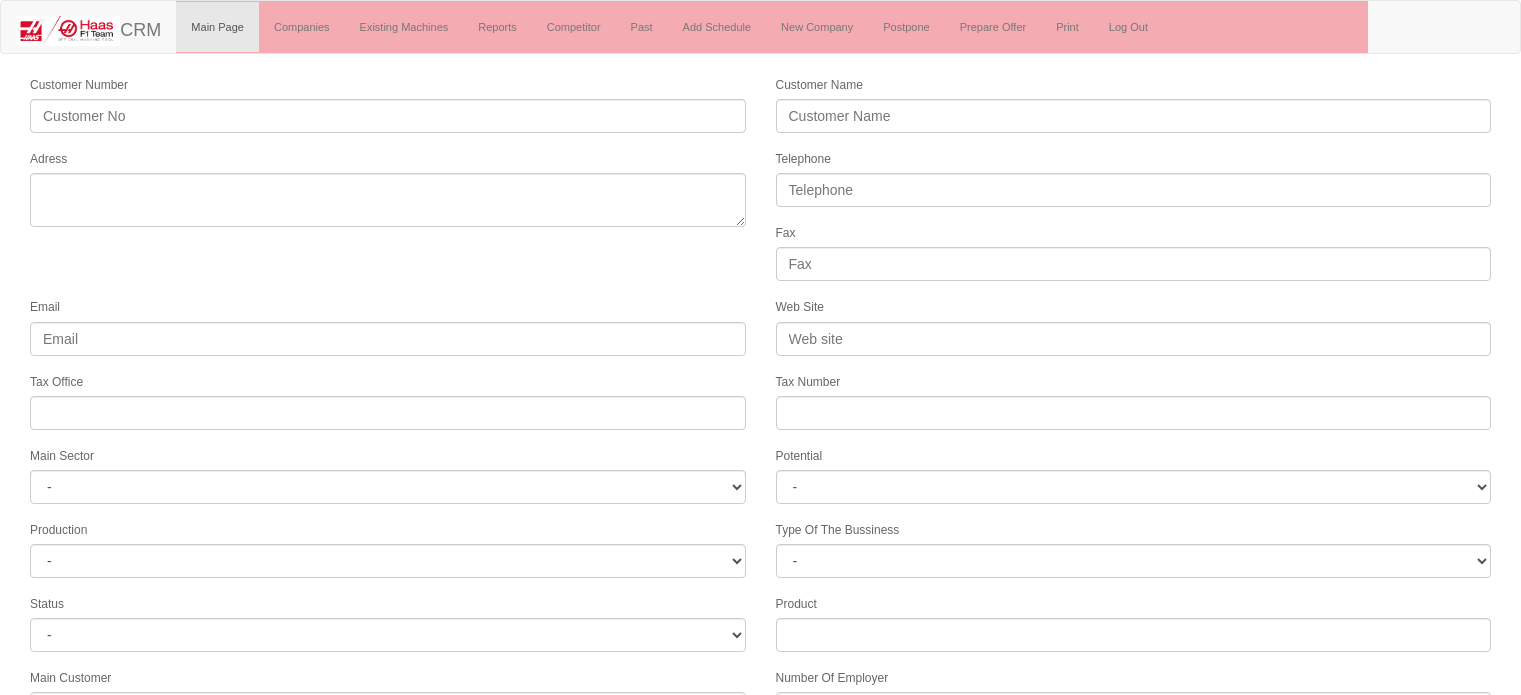 scroll, scrollTop: 0, scrollLeft: 0, axis: both 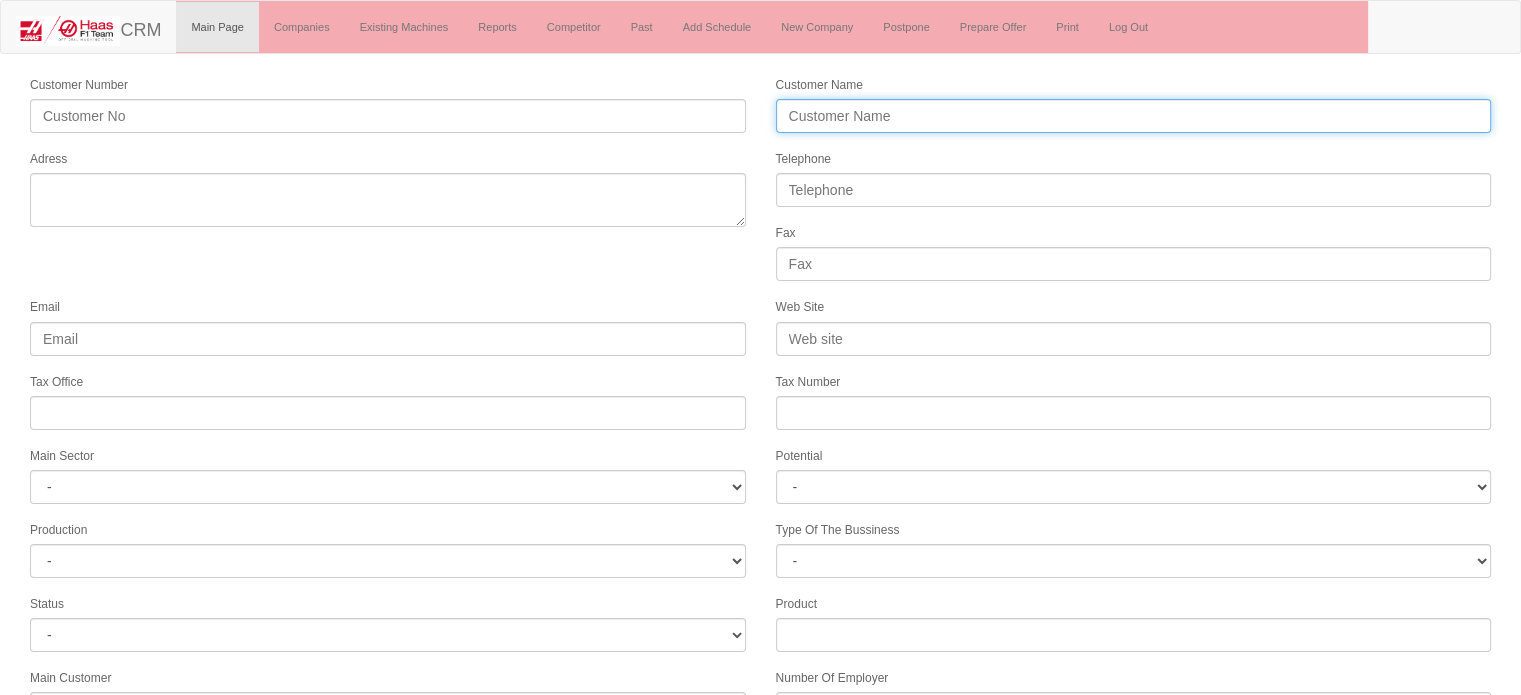 click on "Customer Name" at bounding box center (1134, 116) 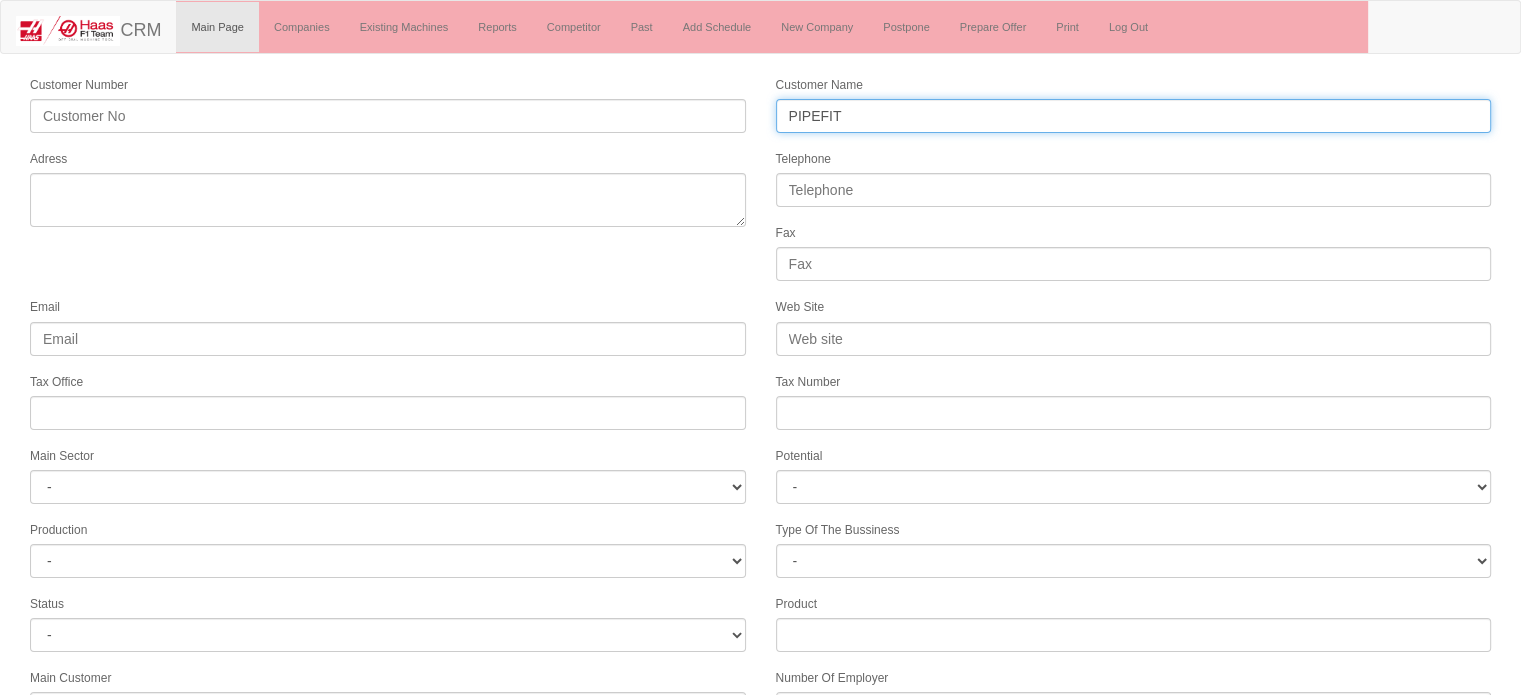 type on "PIPEFIT" 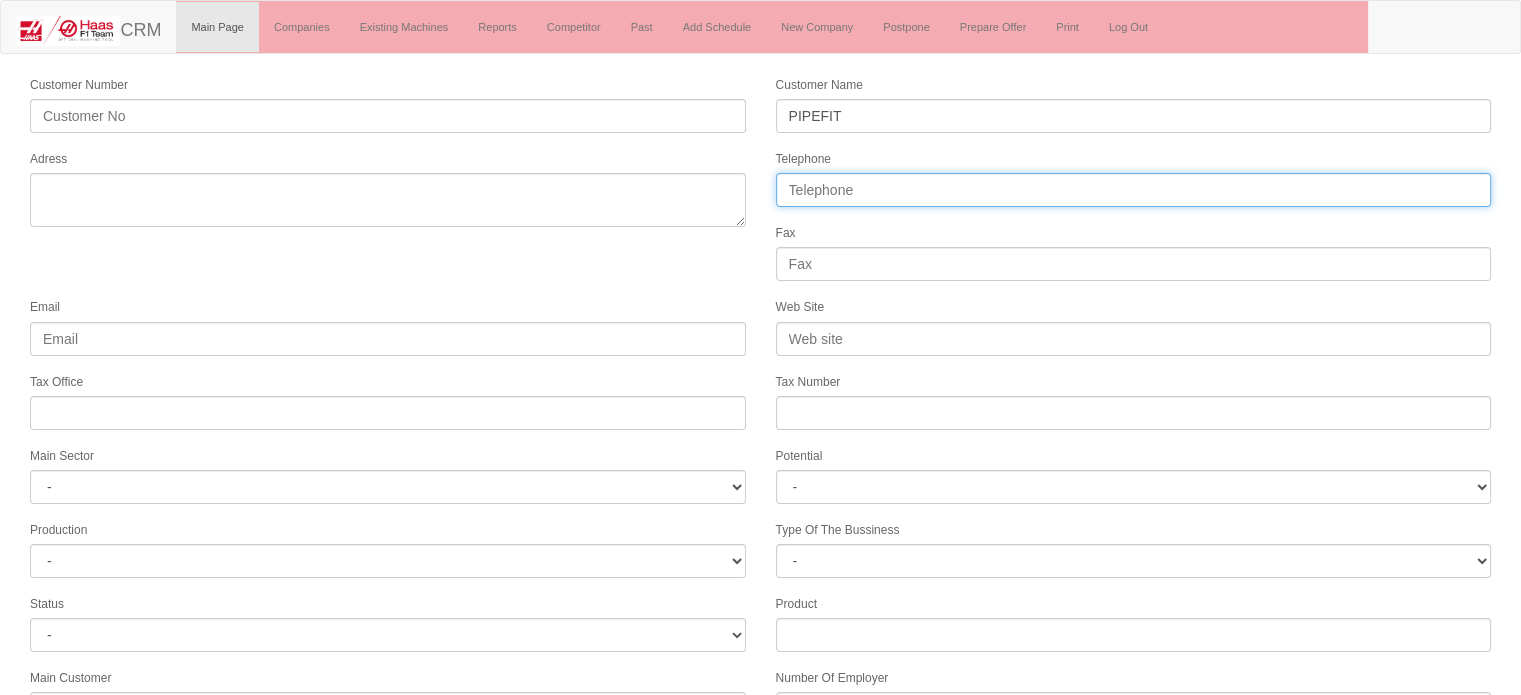 click on "Telephone" at bounding box center [1134, 190] 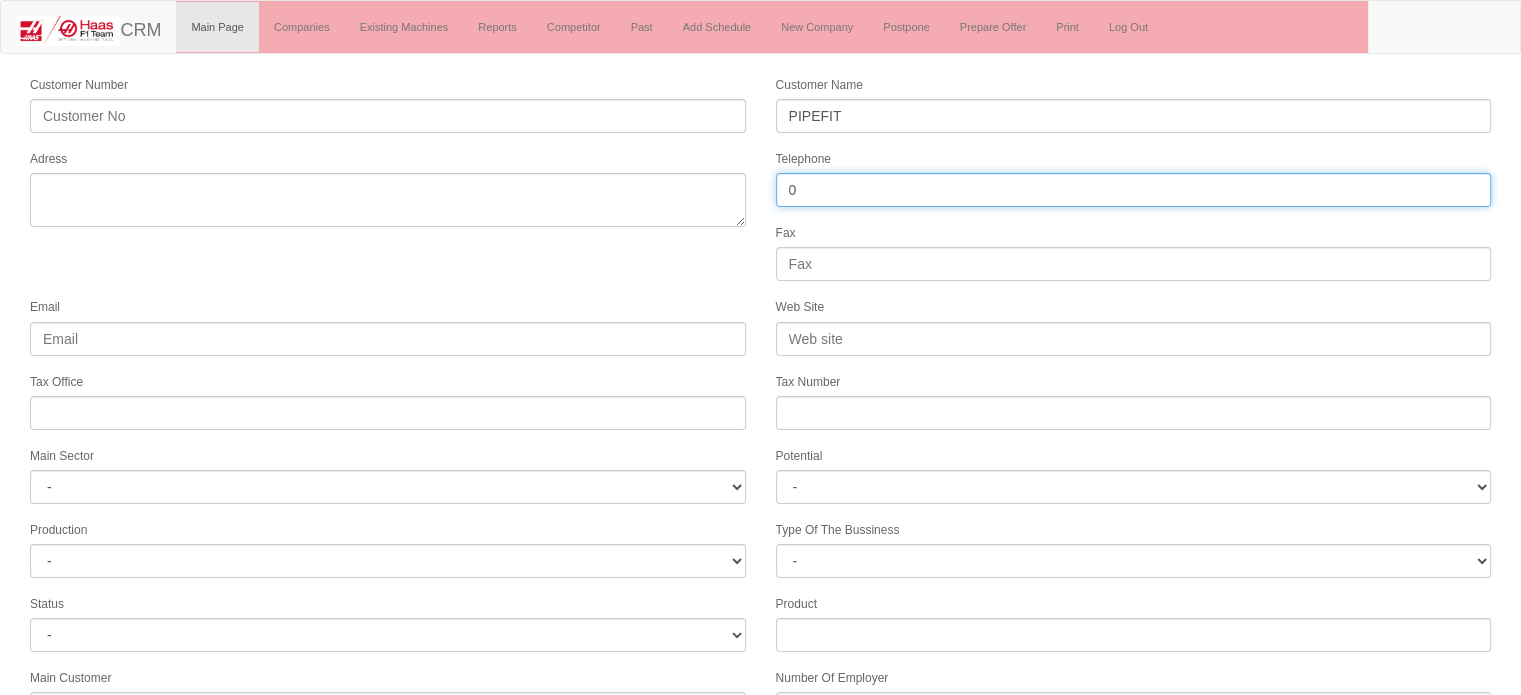 click on "0" at bounding box center (1134, 190) 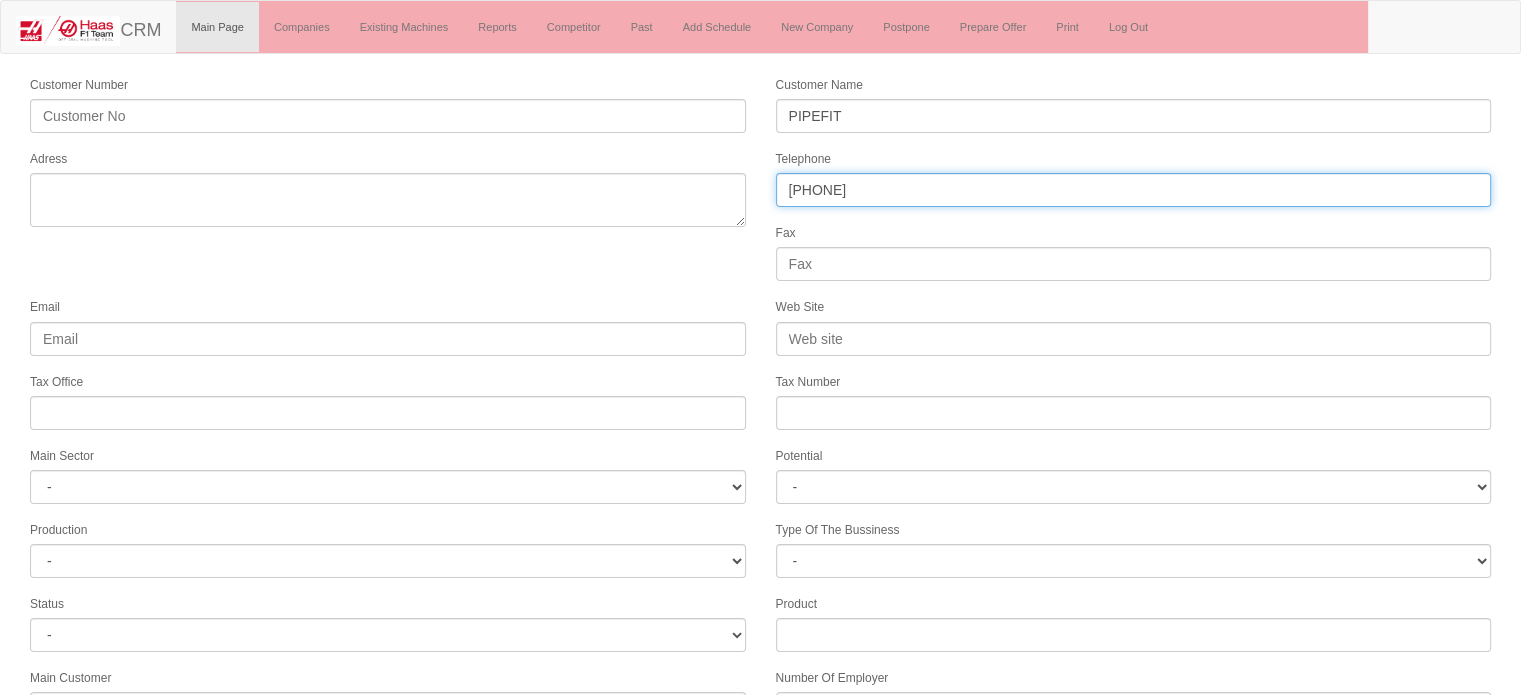type on "0530" 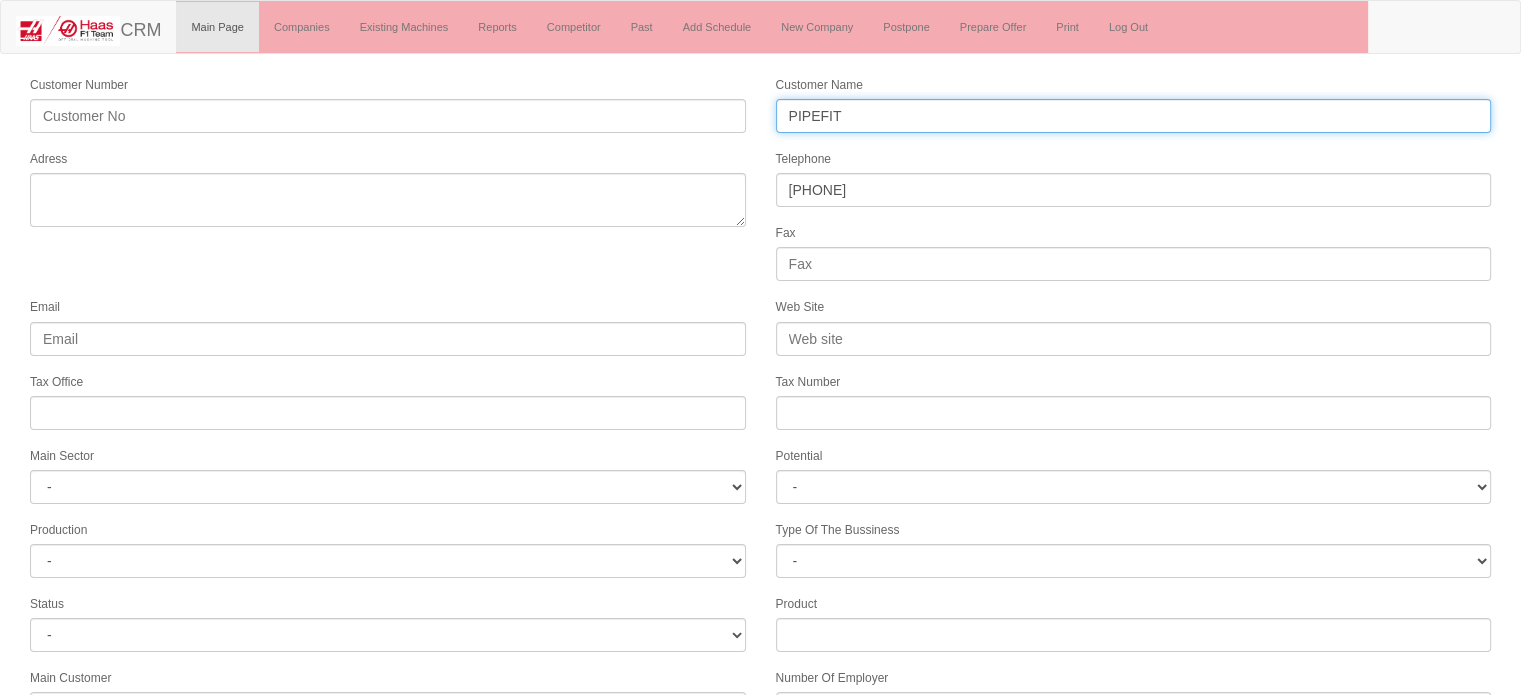 click on "PIPEFIT" at bounding box center (1134, 116) 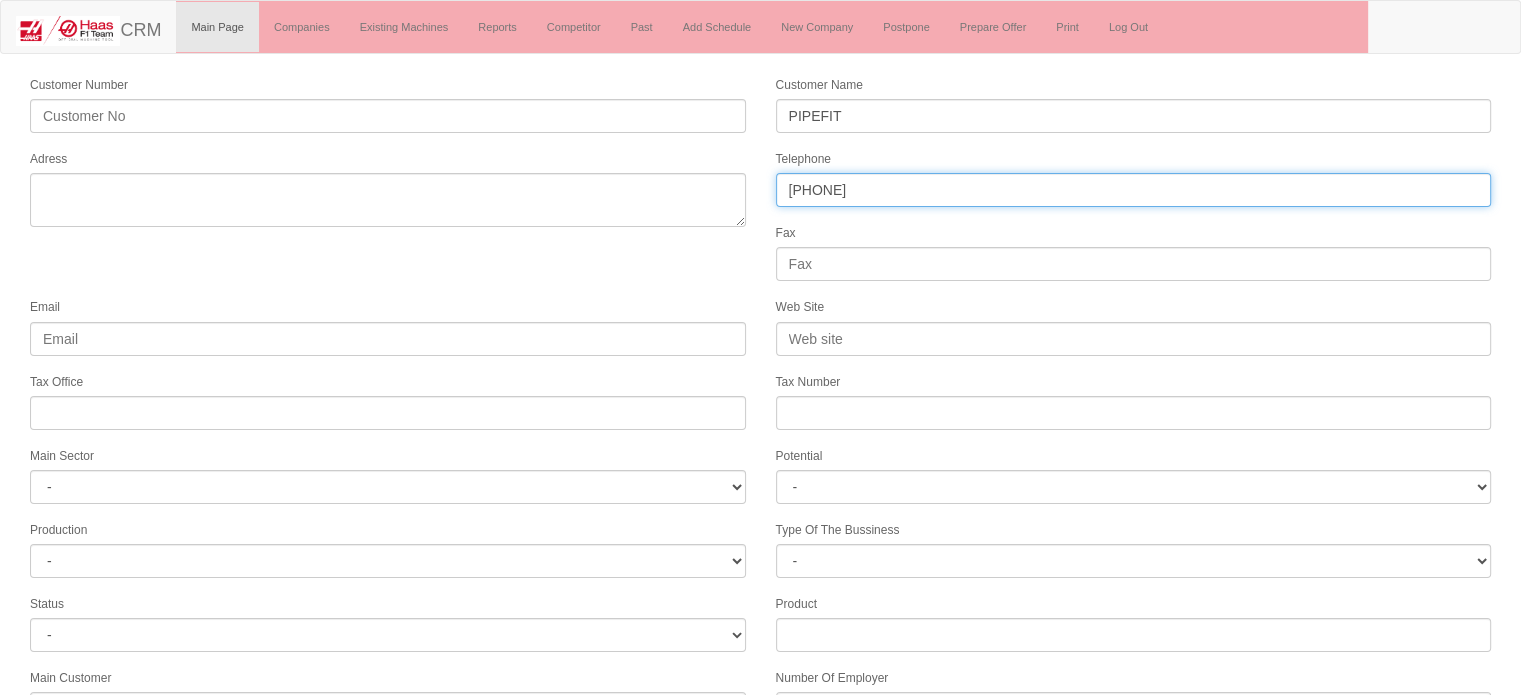 click on "0530" at bounding box center (1134, 190) 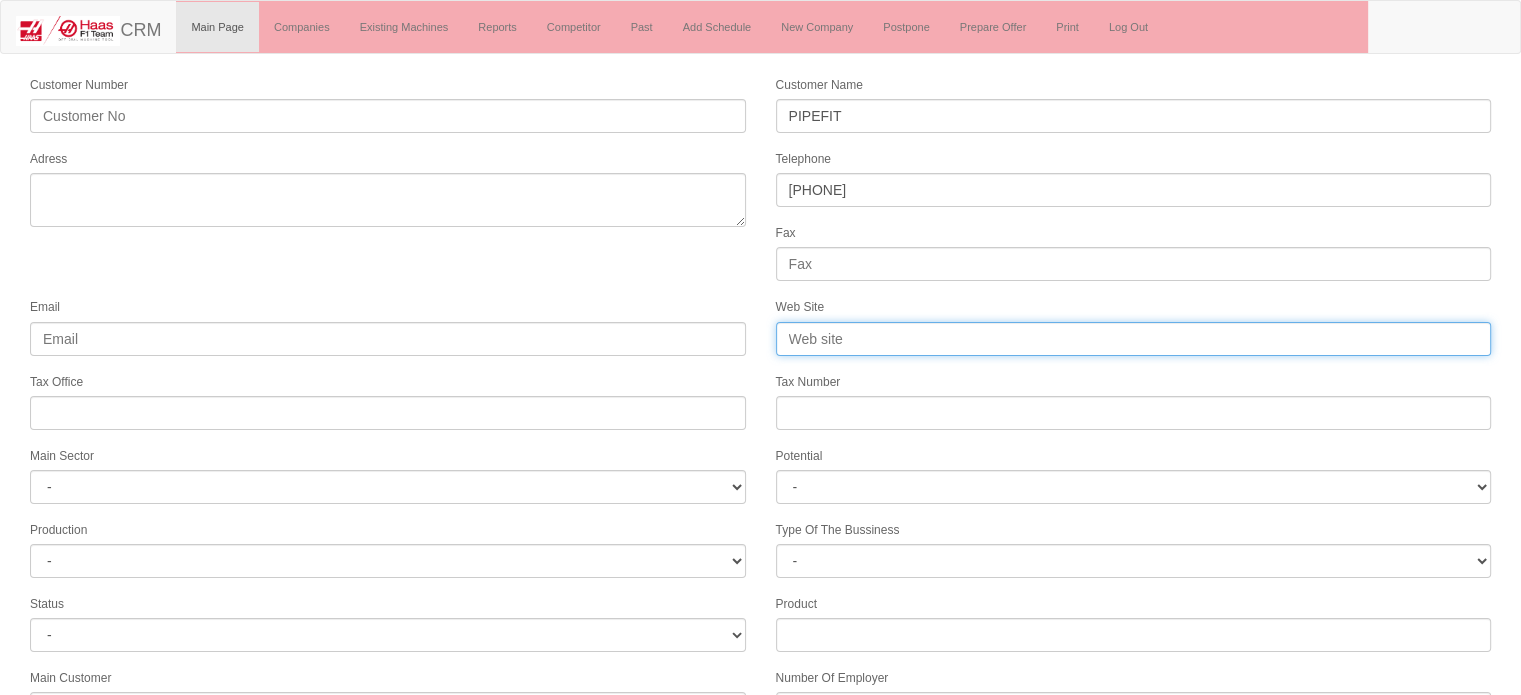 click on "Web Site" at bounding box center [1134, 339] 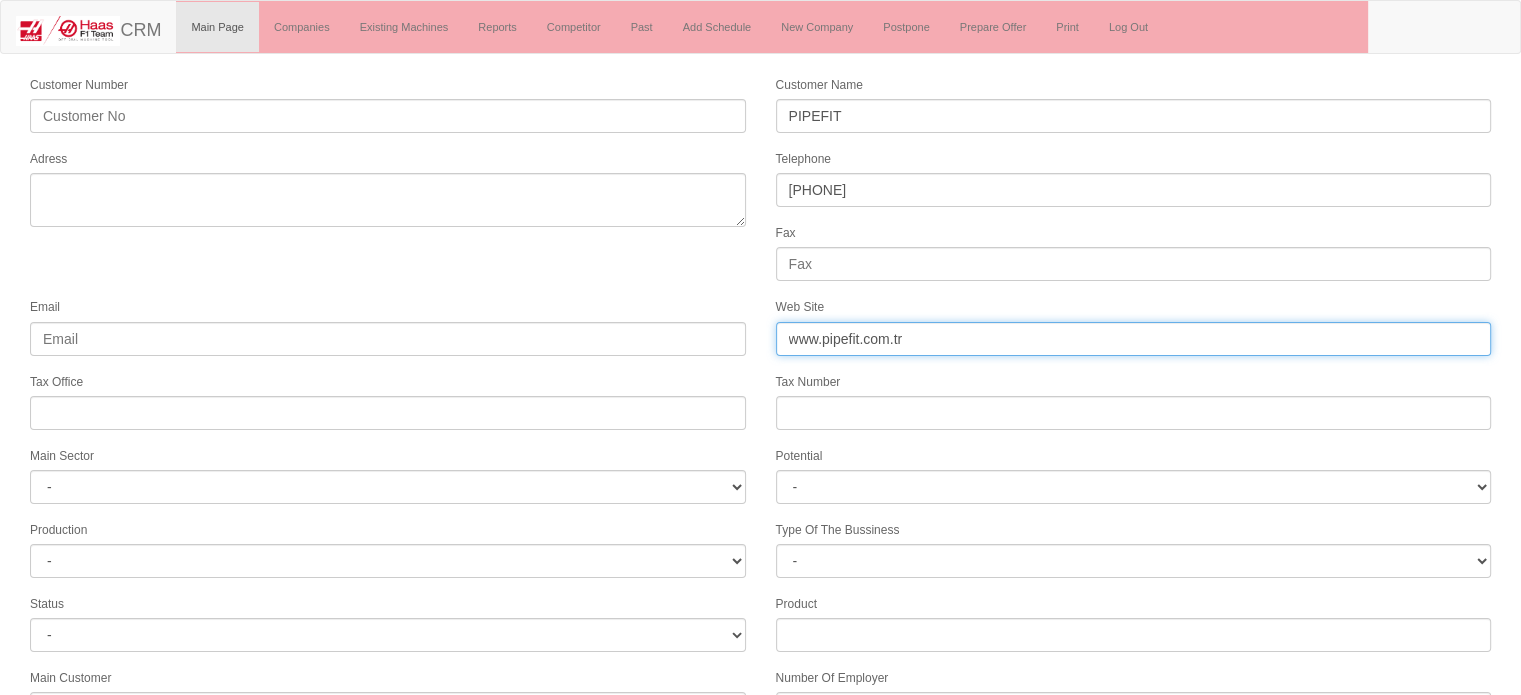 type on "www.pipefit.com.tr" 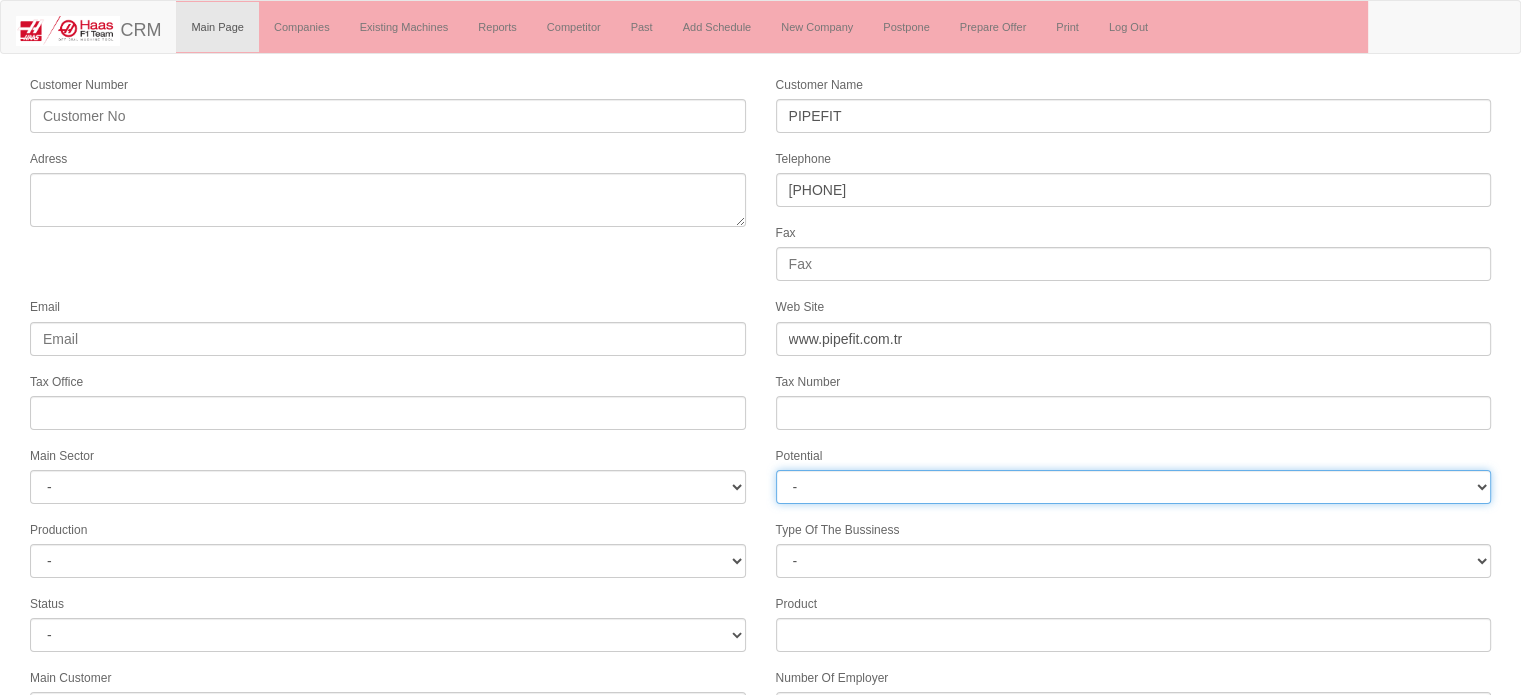 click on "-
A1
A2
A3
B1
B2
B3
C1
C2
C3" at bounding box center [1134, 487] 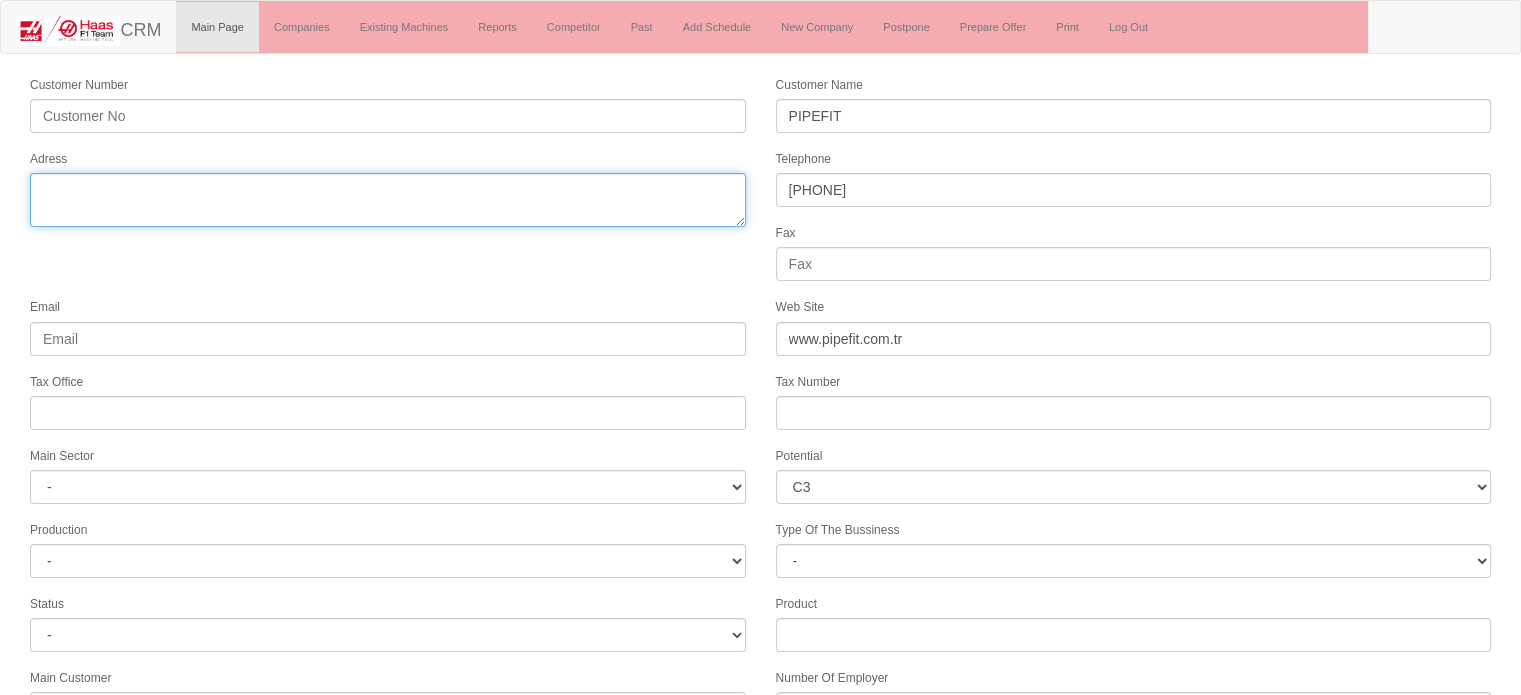 click on "Adress" at bounding box center (388, 200) 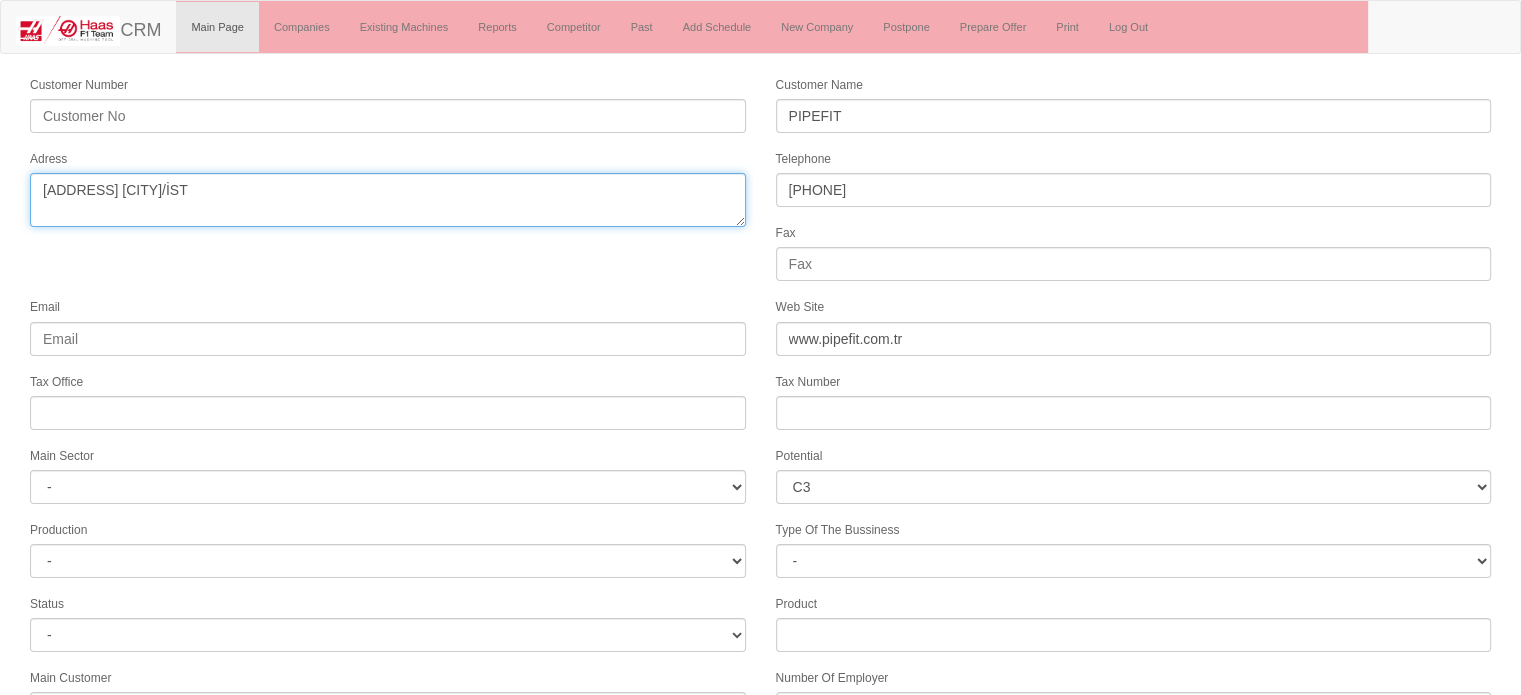 type on "[ADDRESS] [ADDRESS] [ADDRESS] [ADDRESS] [ADDRESS]" 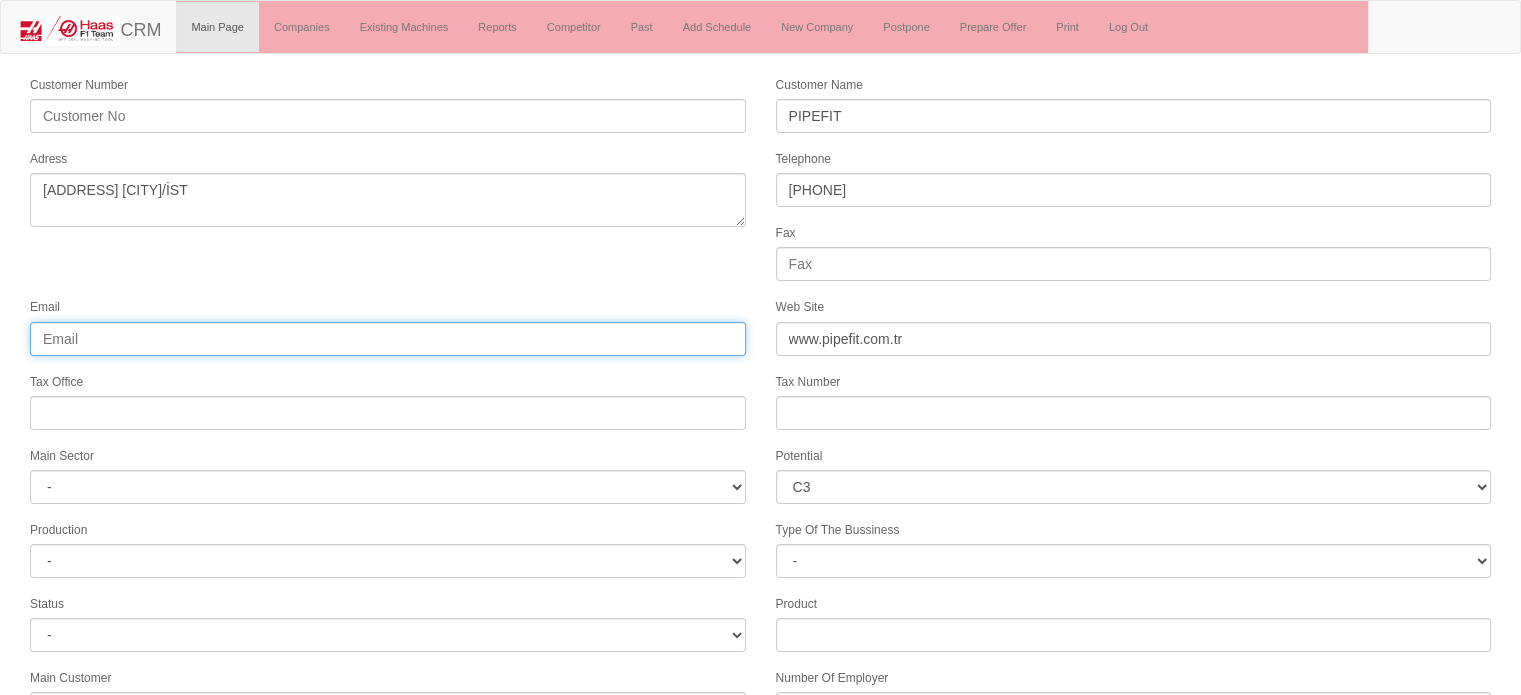 click on "Email" at bounding box center (388, 339) 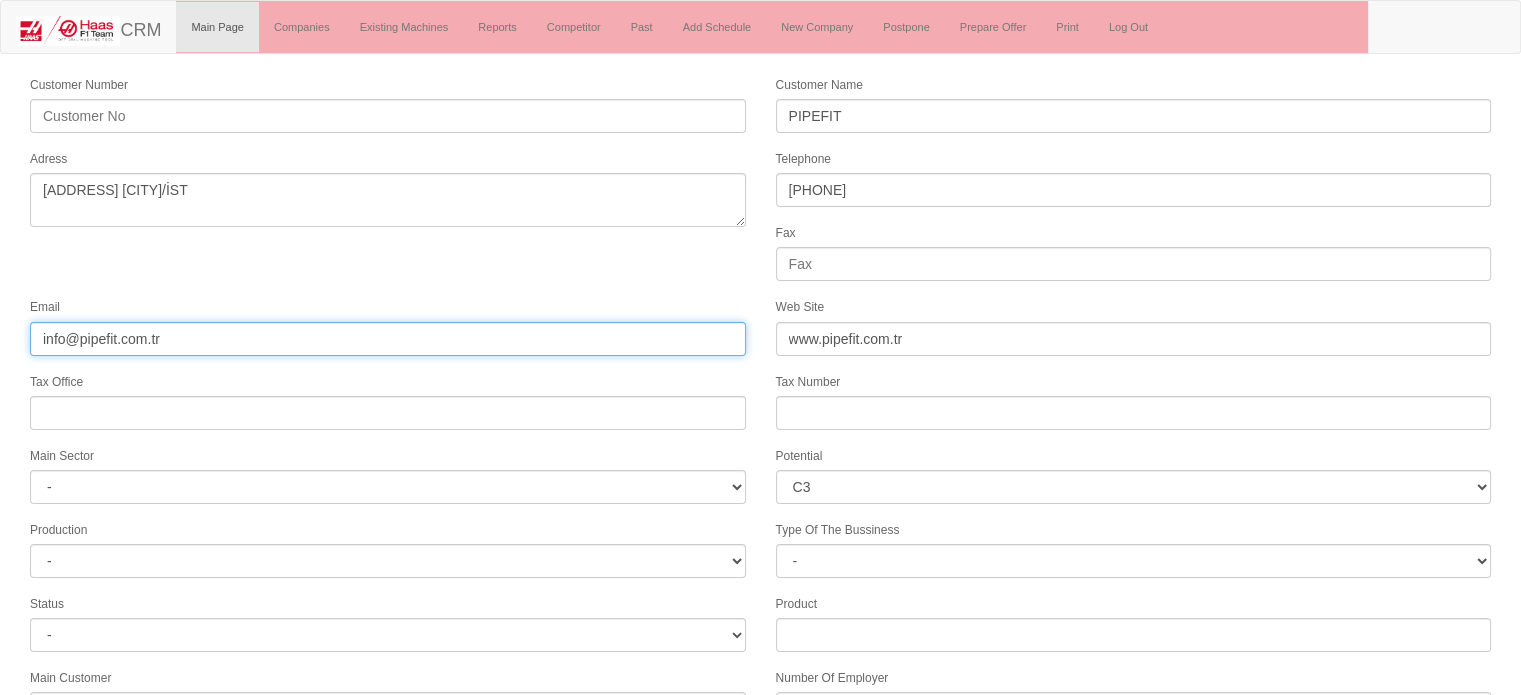 type on "info@pipefit.com.tr" 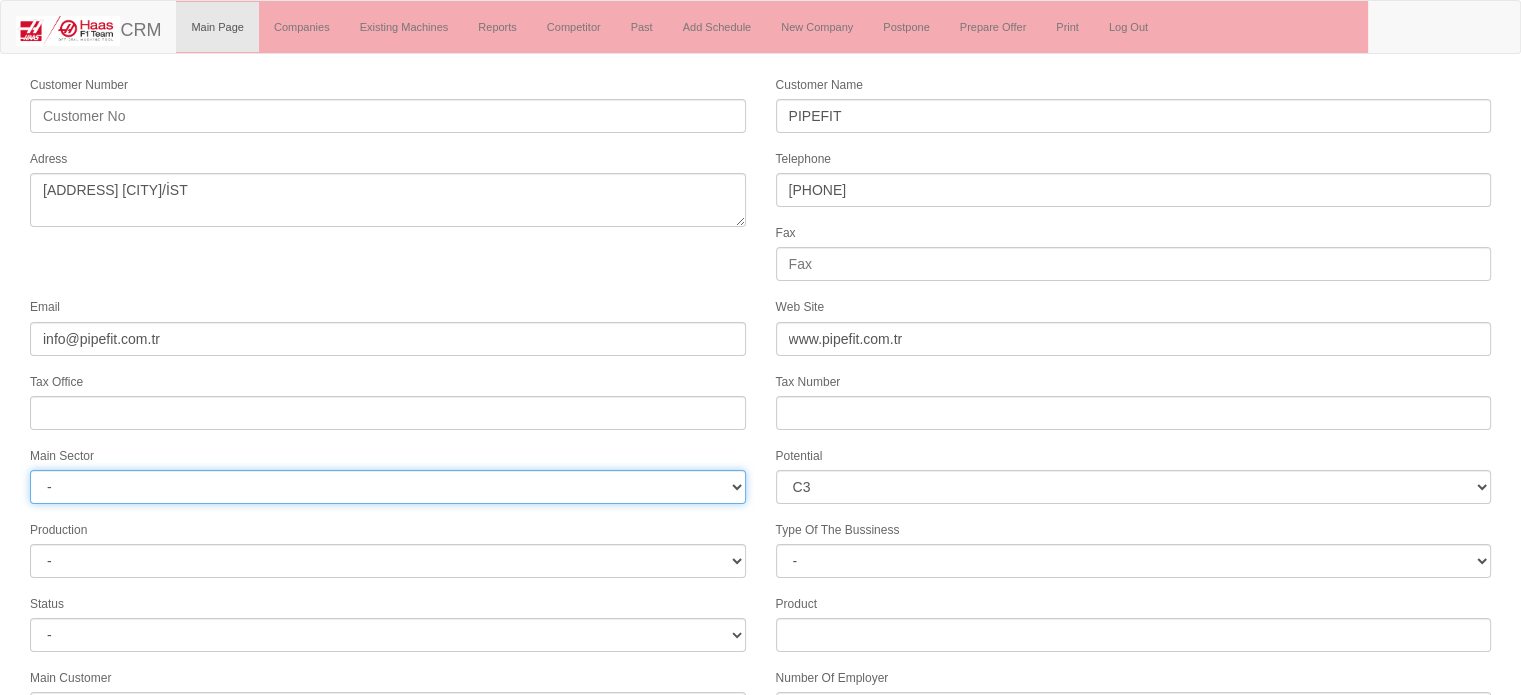 click on "-
DIE MOLD
MACHINERY
DEFENCE & AEROSPACE
ELECTRICAL COMPONENTS
MEDICAL
TOOL MANUFACTURING
JEWELERY
AGRICULTURE
AUTOMOTIVE
WHITE GOODS
HYDRAULIC & PNEUMATIC
CASTING
STAMPING DIE
CONSTRUCTION MAC.
GEN. PART. MAN.
EDUCATION
LASER POTENTIALS
FURNUTURE" at bounding box center [388, 487] 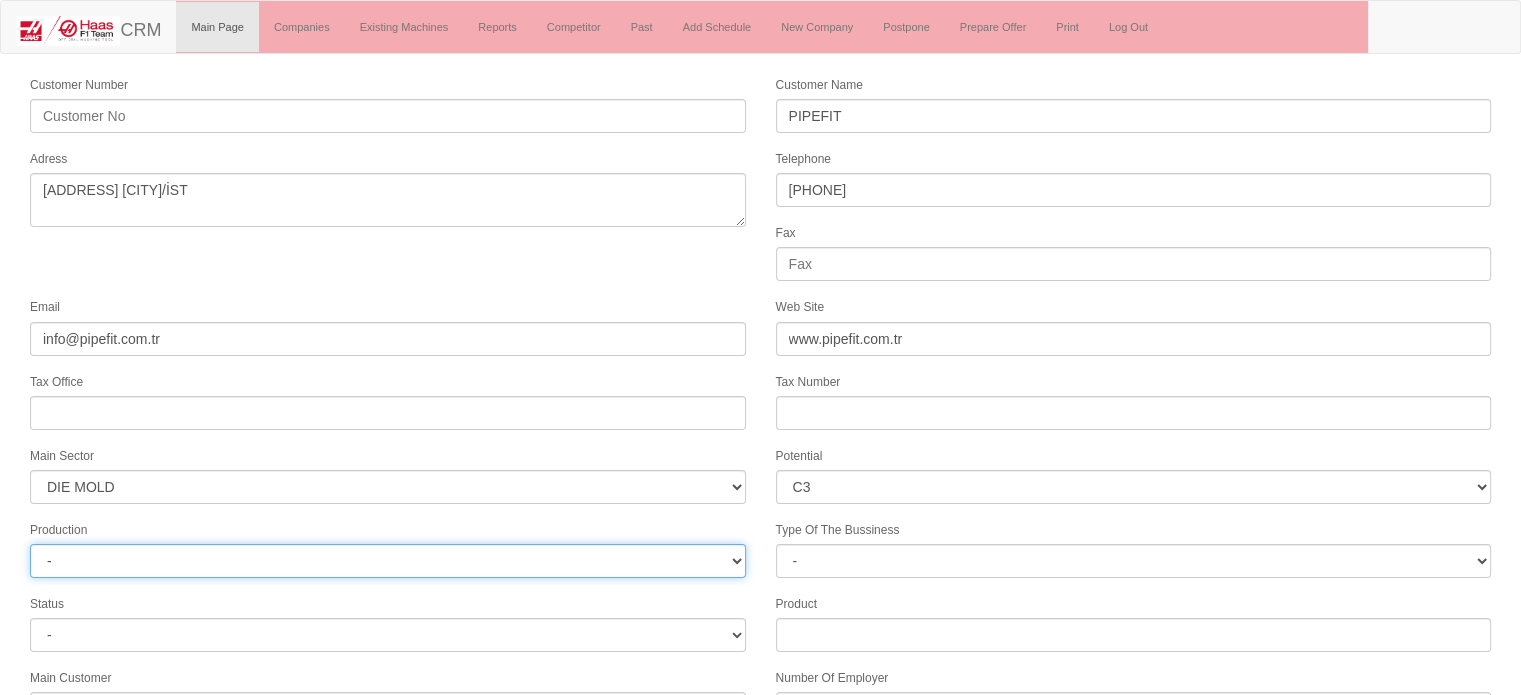 click on "-
HG" at bounding box center (388, 561) 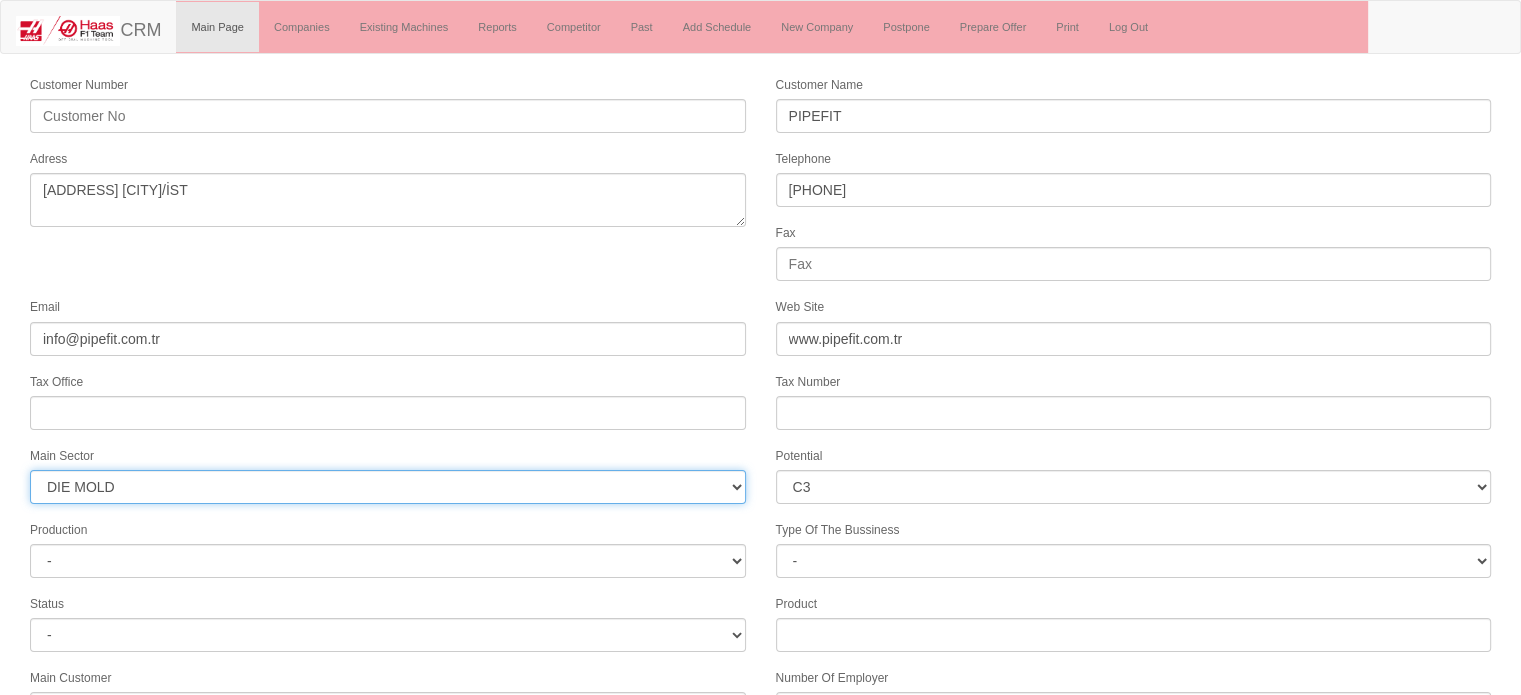 click on "-
DIE MOLD
MACHINERY
DEFENCE & AEROSPACE
ELECTRICAL COMPONENTS
MEDICAL
TOOL MANUFACTURING
JEWELERY
AGRICULTURE
AUTOMOTIVE
WHITE GOODS
HYDRAULIC & PNEUMATIC
CASTING
STAMPING DIE
CONSTRUCTION MAC.
GEN. PART. MAN.
EDUCATION
LASER POTENTIALS
FURNUTURE" at bounding box center (388, 487) 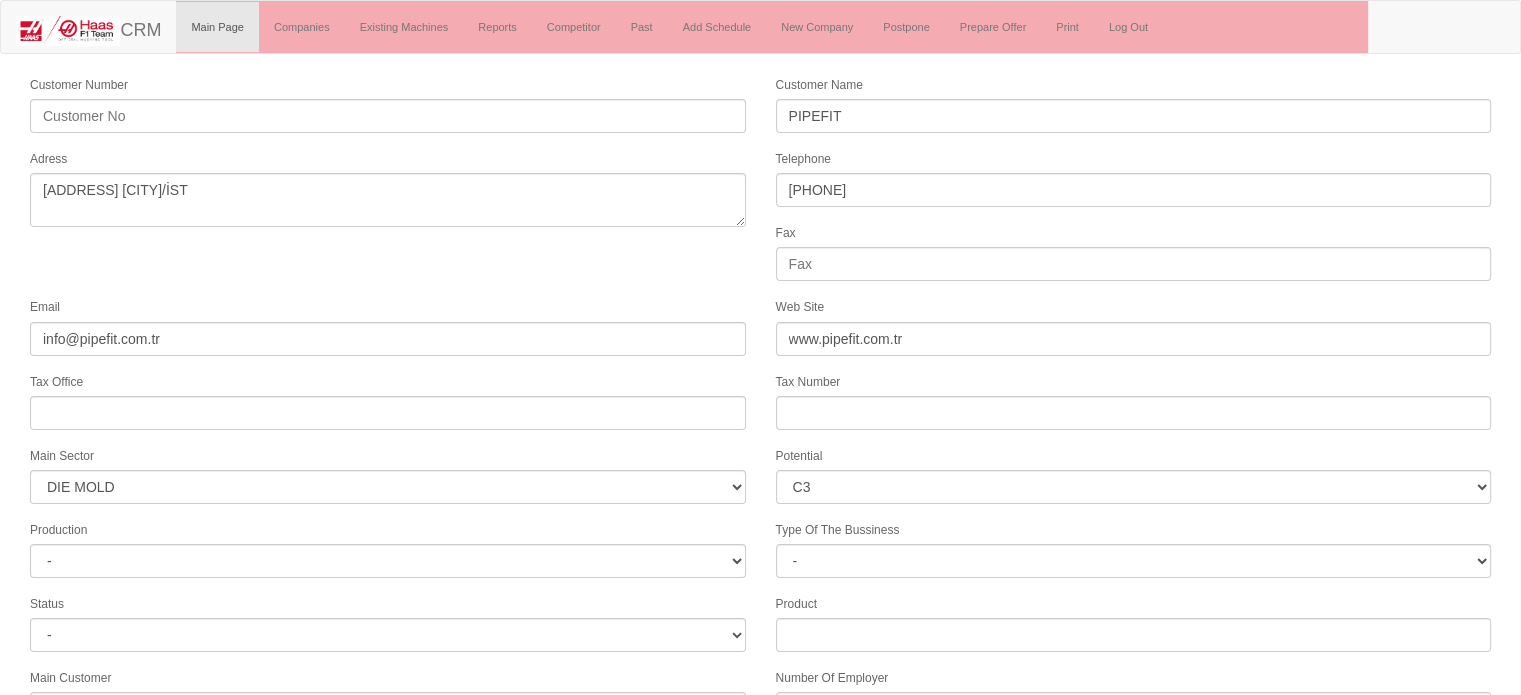 click on "Web Site
www.pipefit.com.tr" at bounding box center [1134, 325] 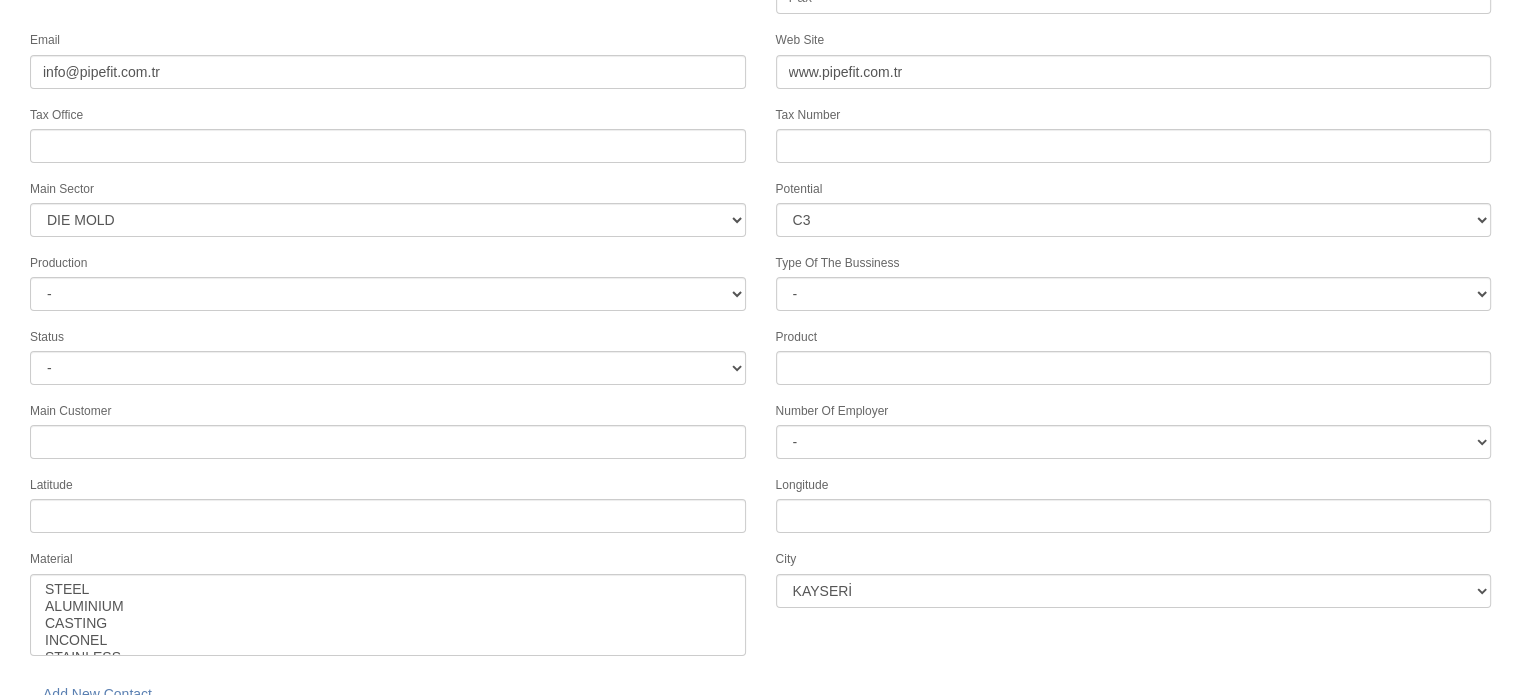scroll, scrollTop: 268, scrollLeft: 0, axis: vertical 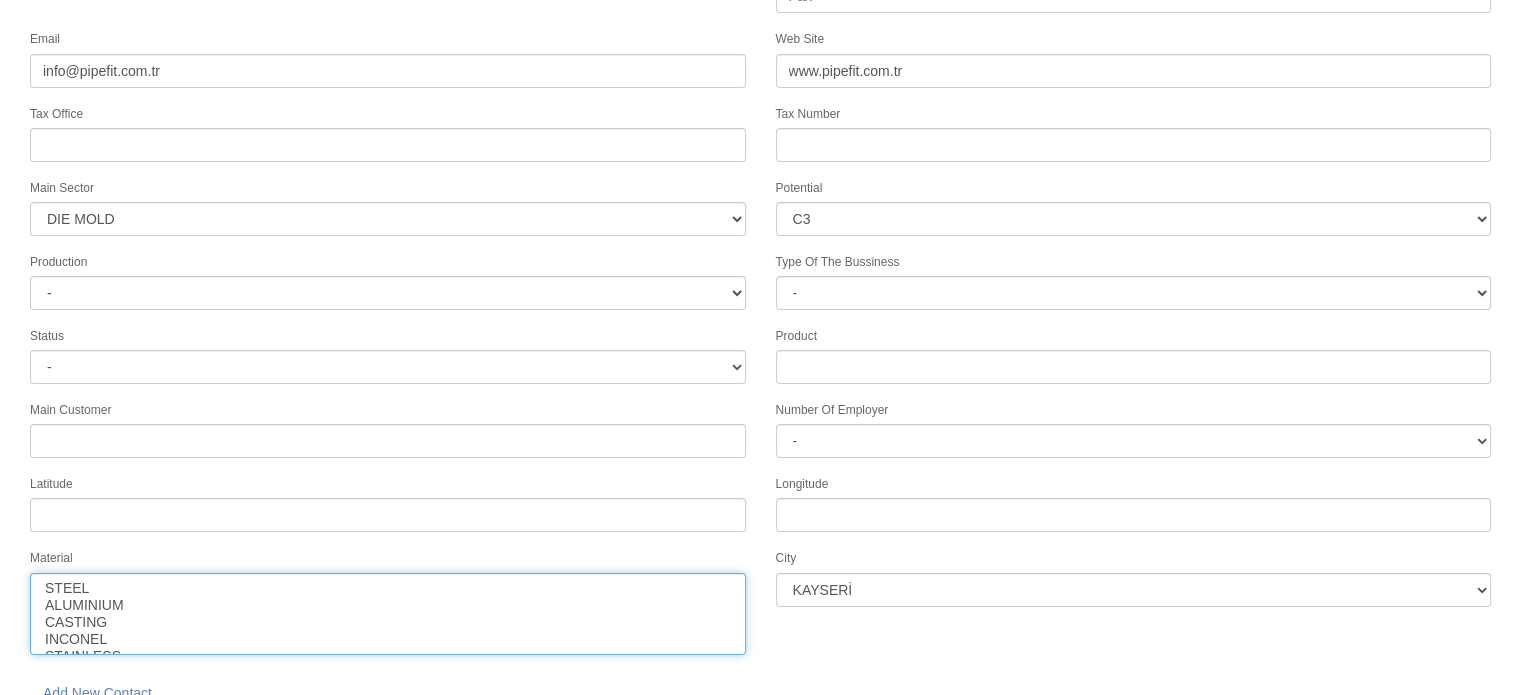 select on "1" 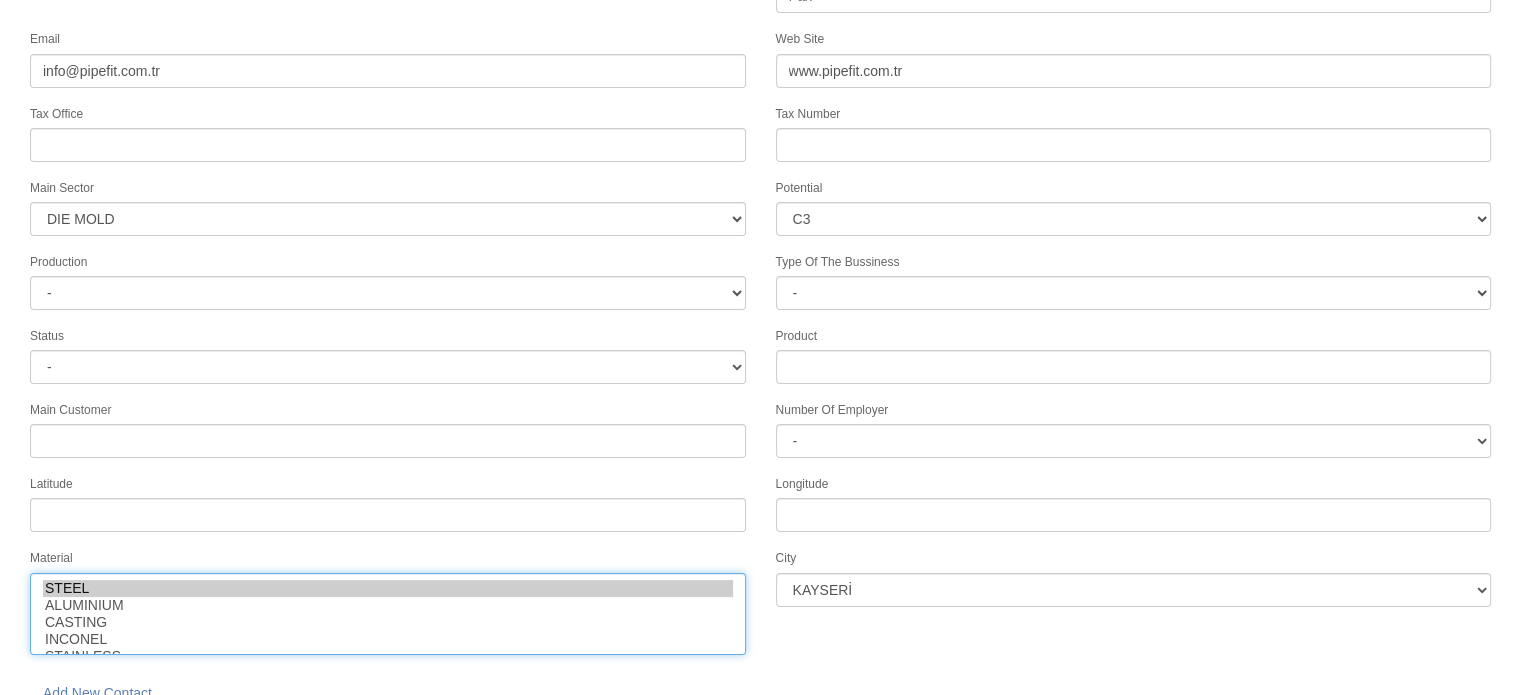 scroll, scrollTop: 280, scrollLeft: 0, axis: vertical 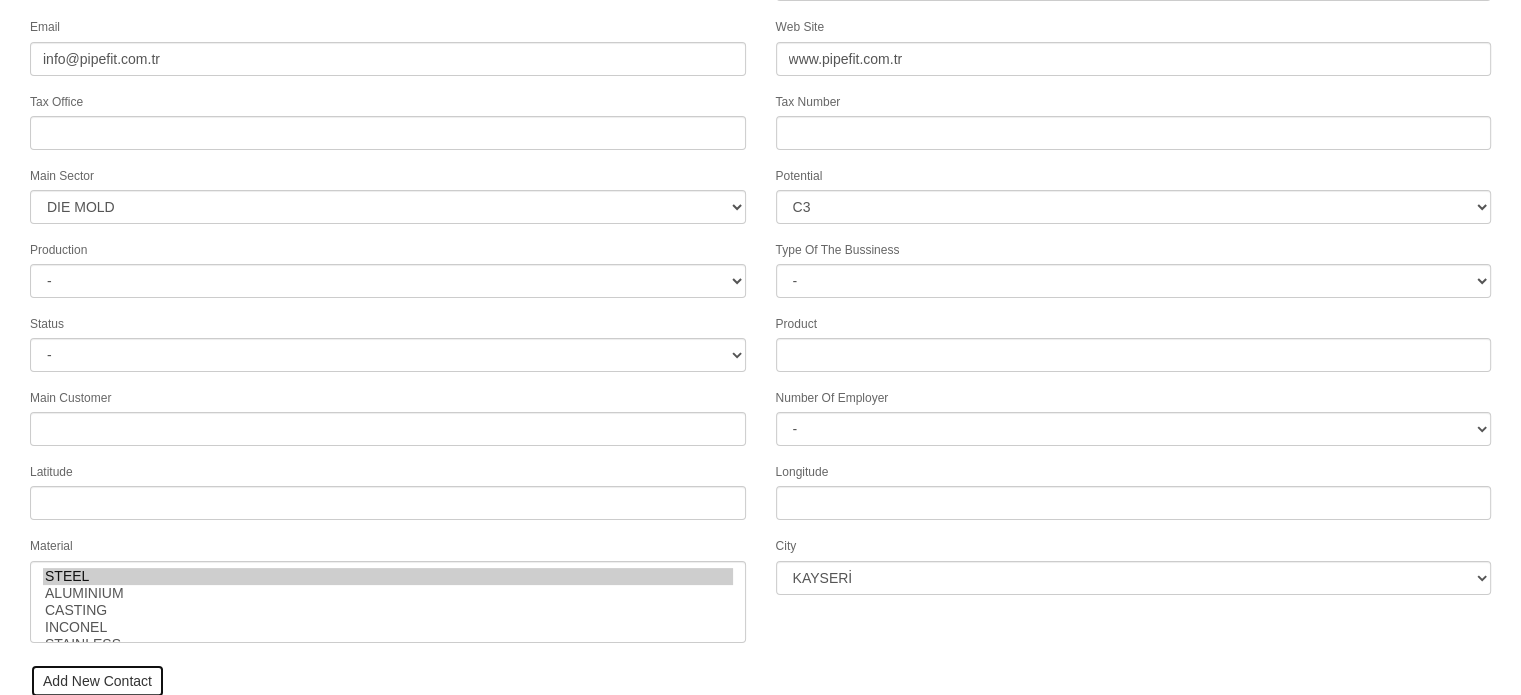 click on "Add New Contact" at bounding box center [97, 681] 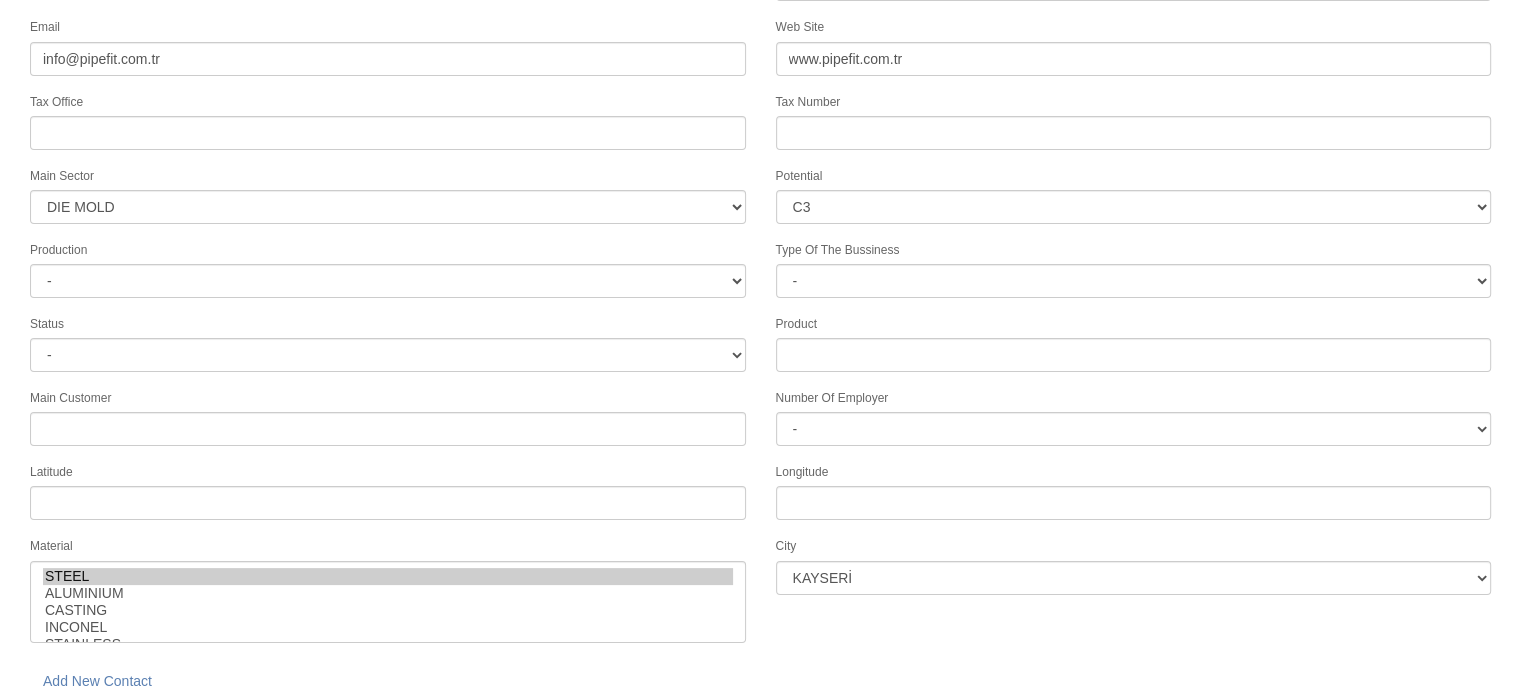 click on "save" at bounding box center [228, 730] 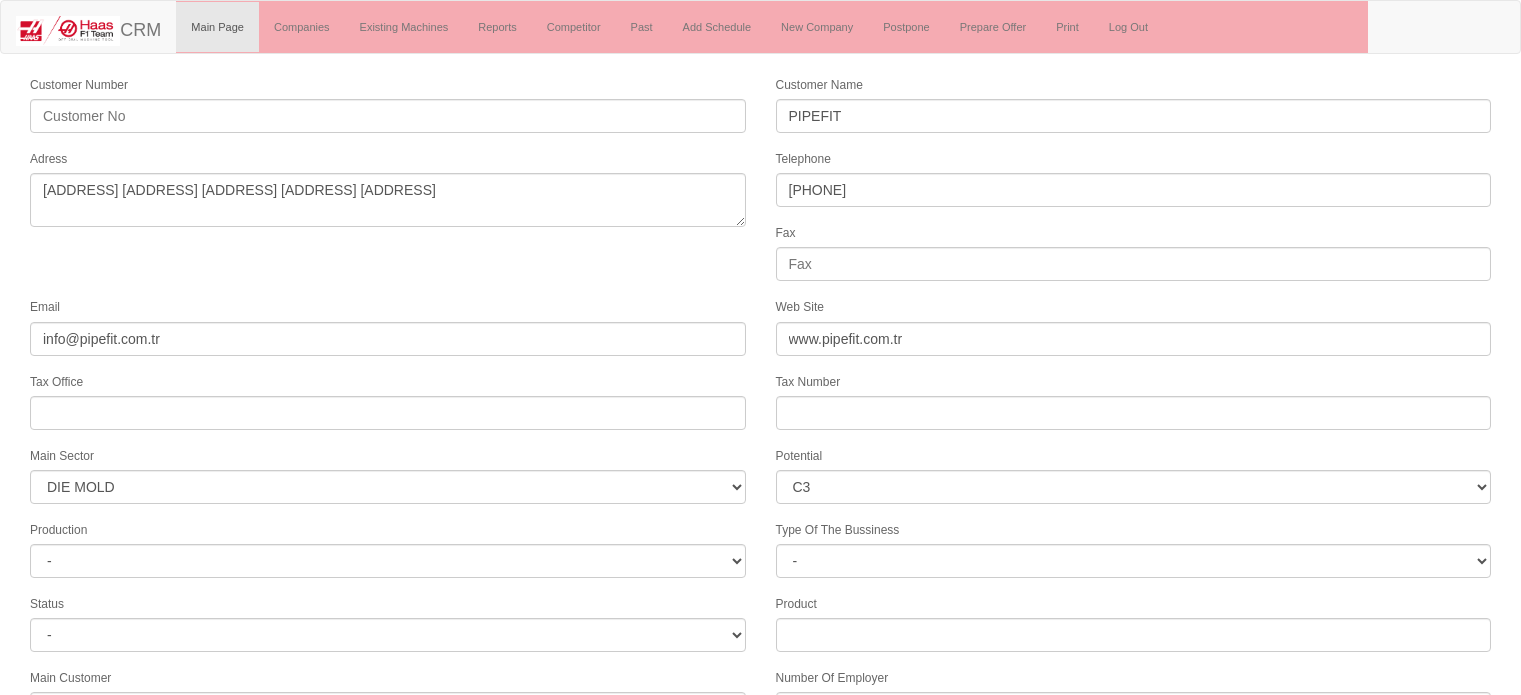 scroll, scrollTop: 280, scrollLeft: 0, axis: vertical 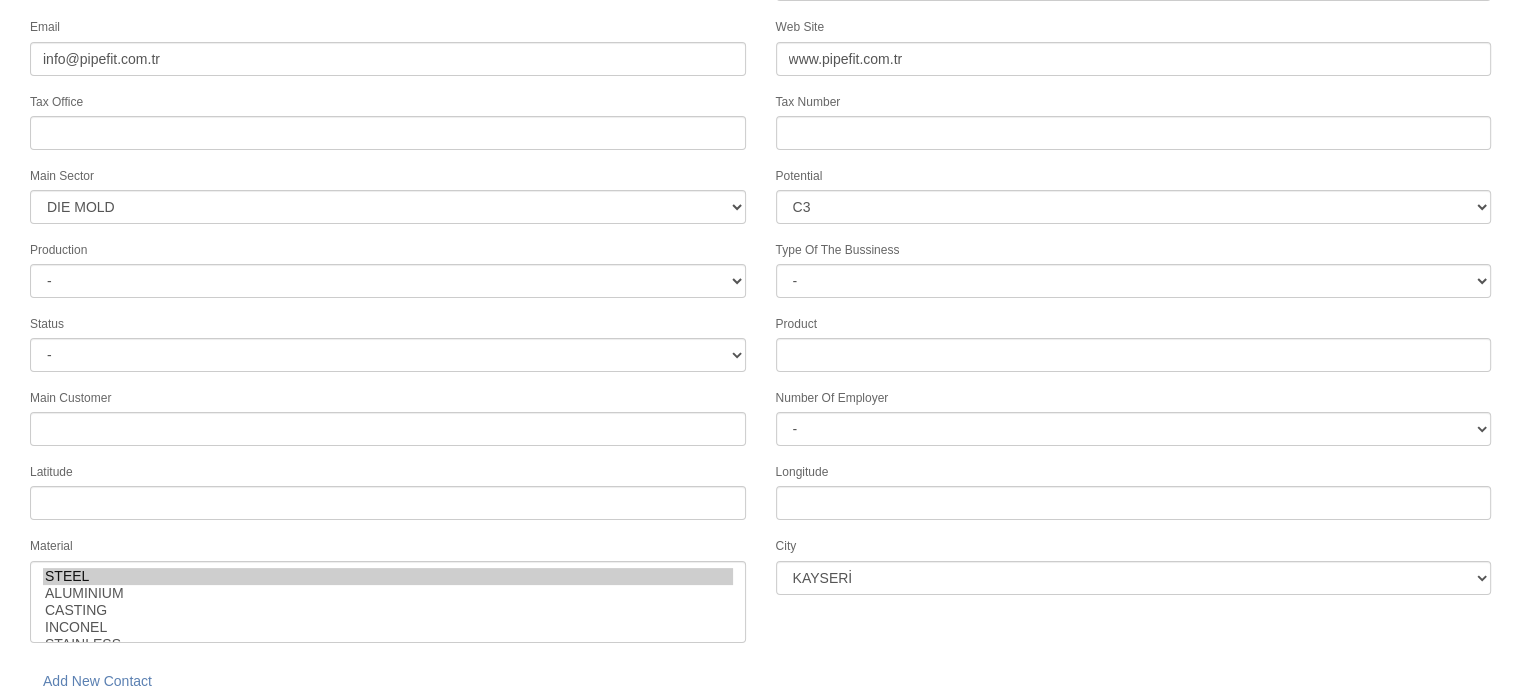 click on "save" at bounding box center [228, 730] 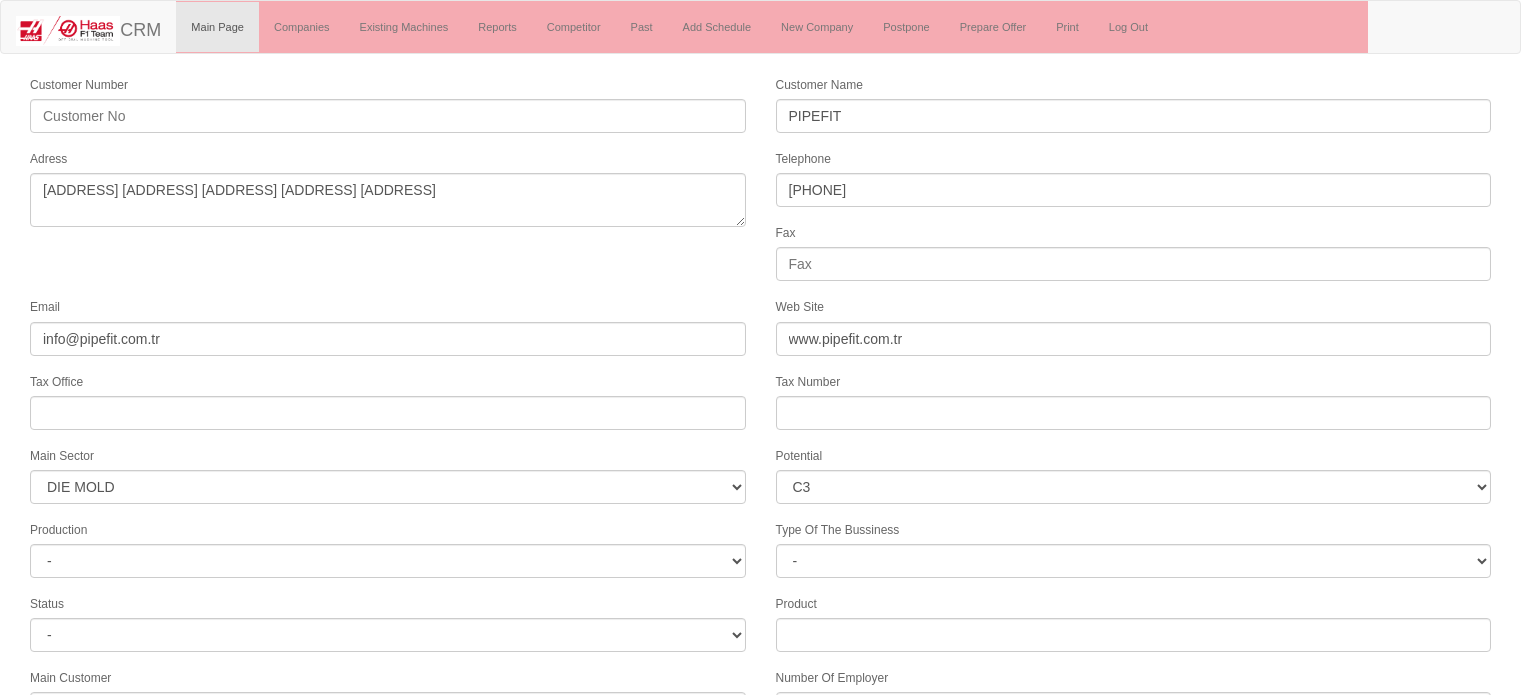 scroll, scrollTop: 280, scrollLeft: 0, axis: vertical 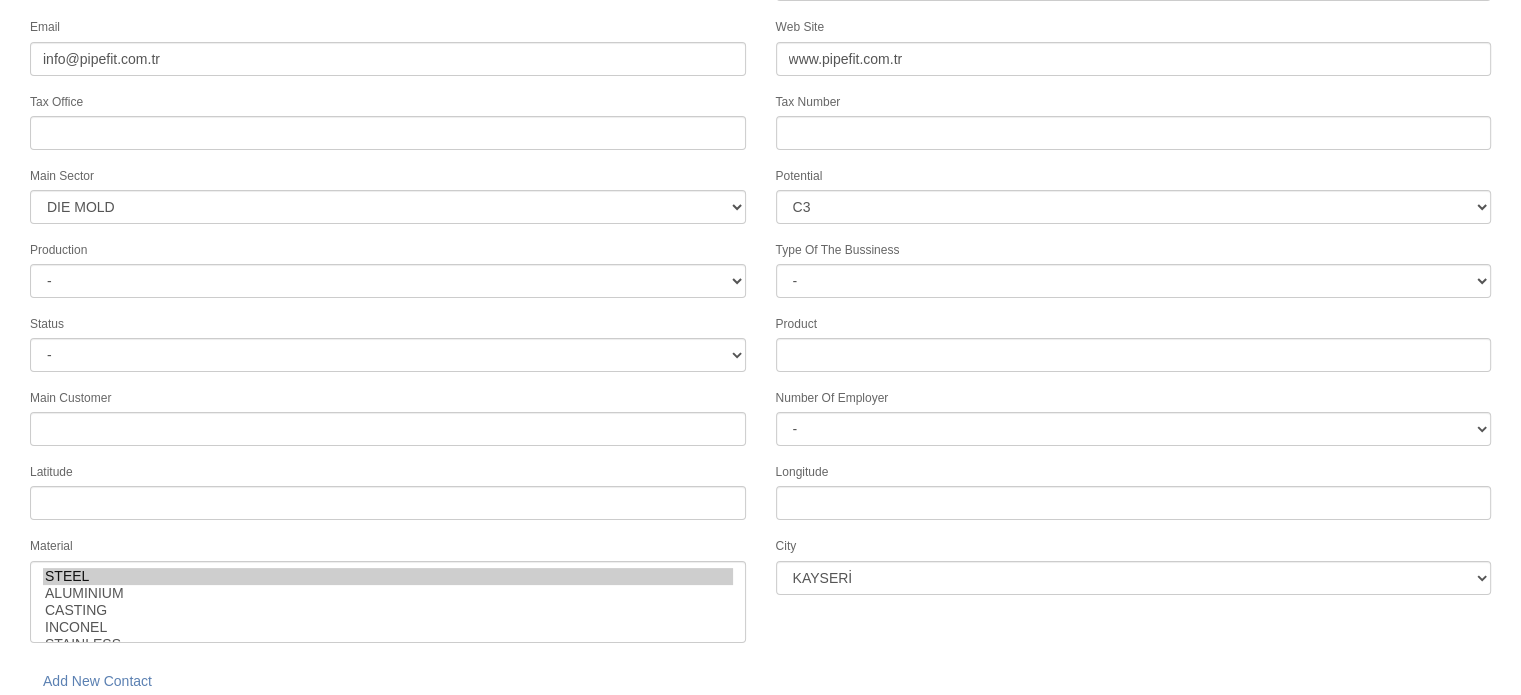 click on "save" at bounding box center [228, 730] 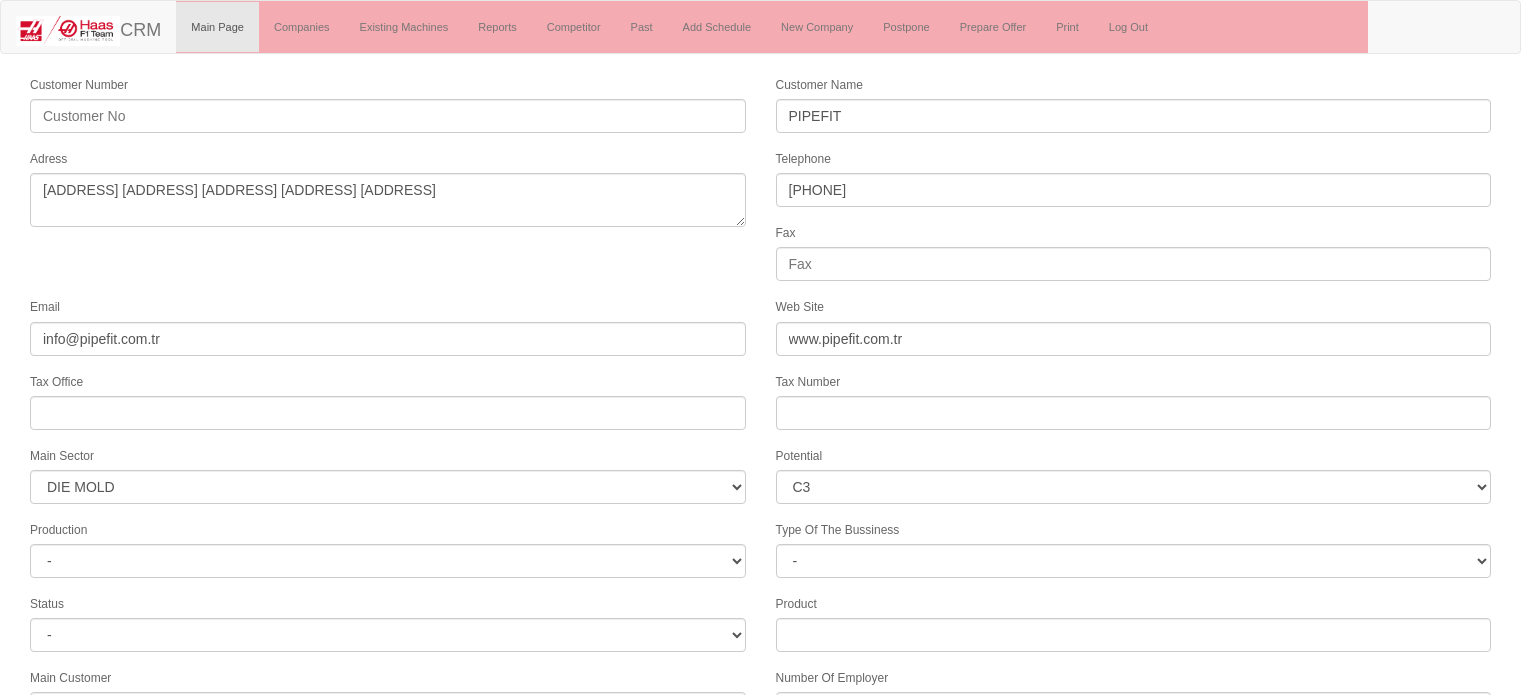 scroll, scrollTop: 280, scrollLeft: 0, axis: vertical 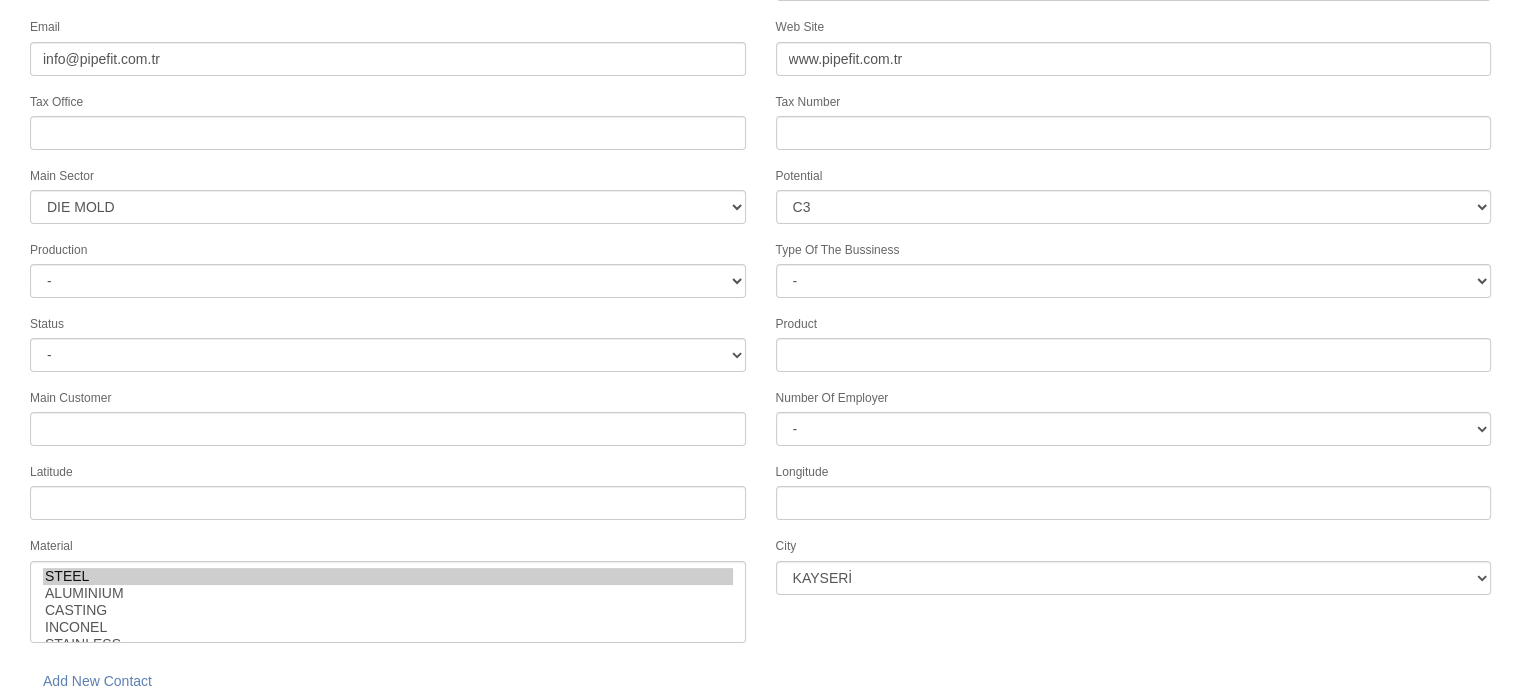 click on "save" at bounding box center [228, 730] 